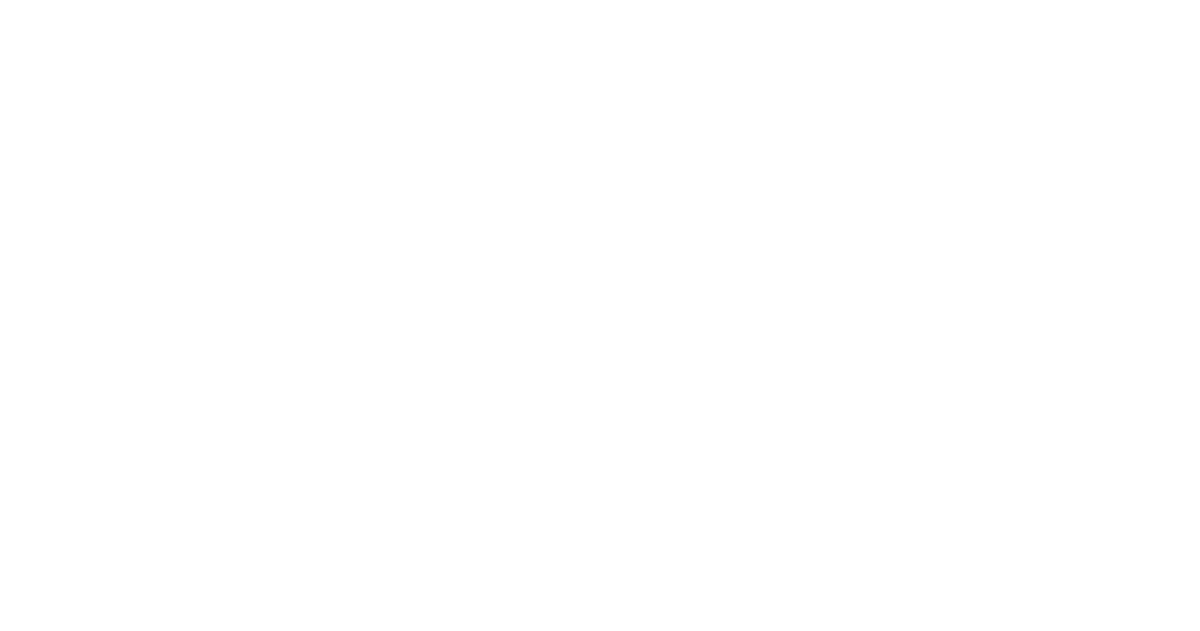 scroll, scrollTop: 0, scrollLeft: 0, axis: both 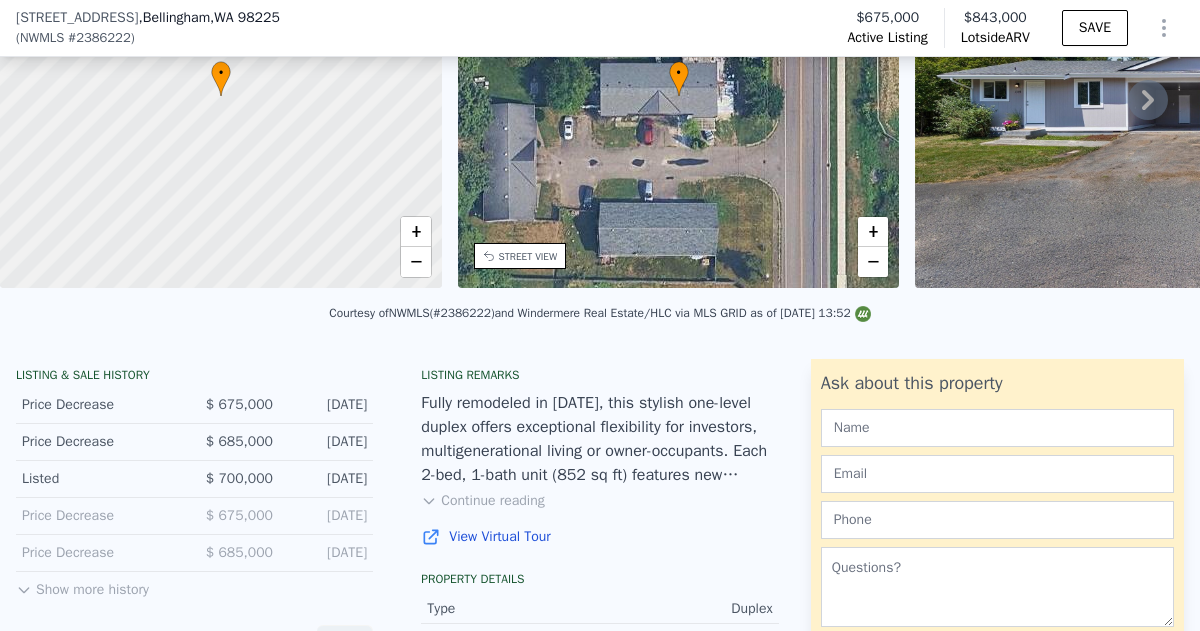 click on "Continue reading" at bounding box center [482, 501] 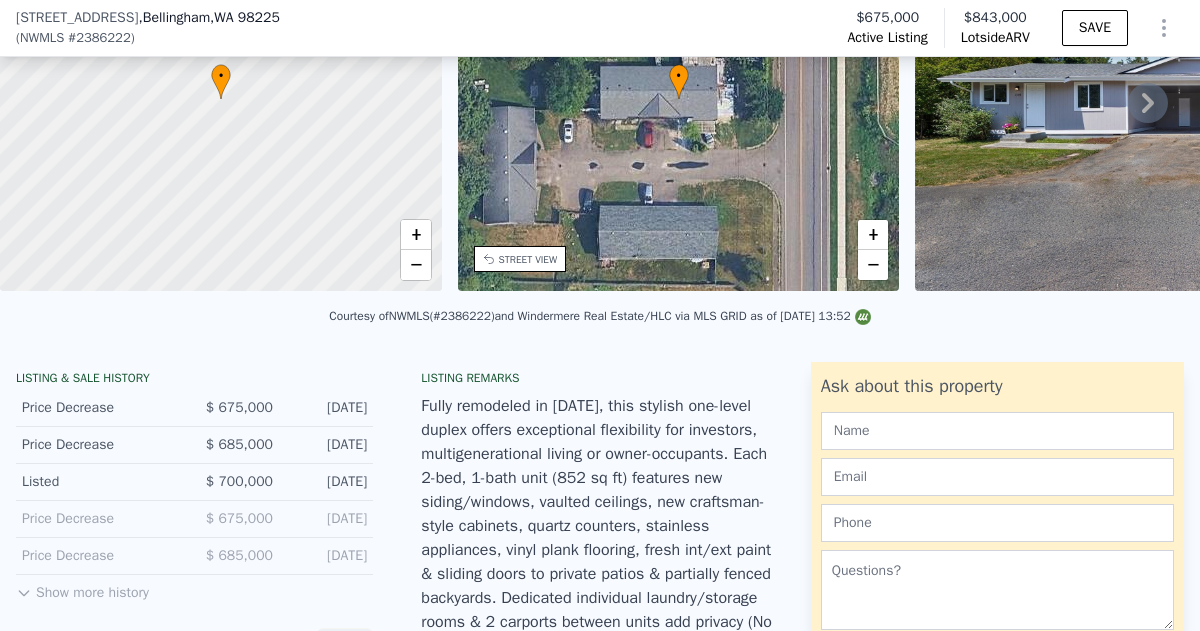 scroll, scrollTop: 209, scrollLeft: 0, axis: vertical 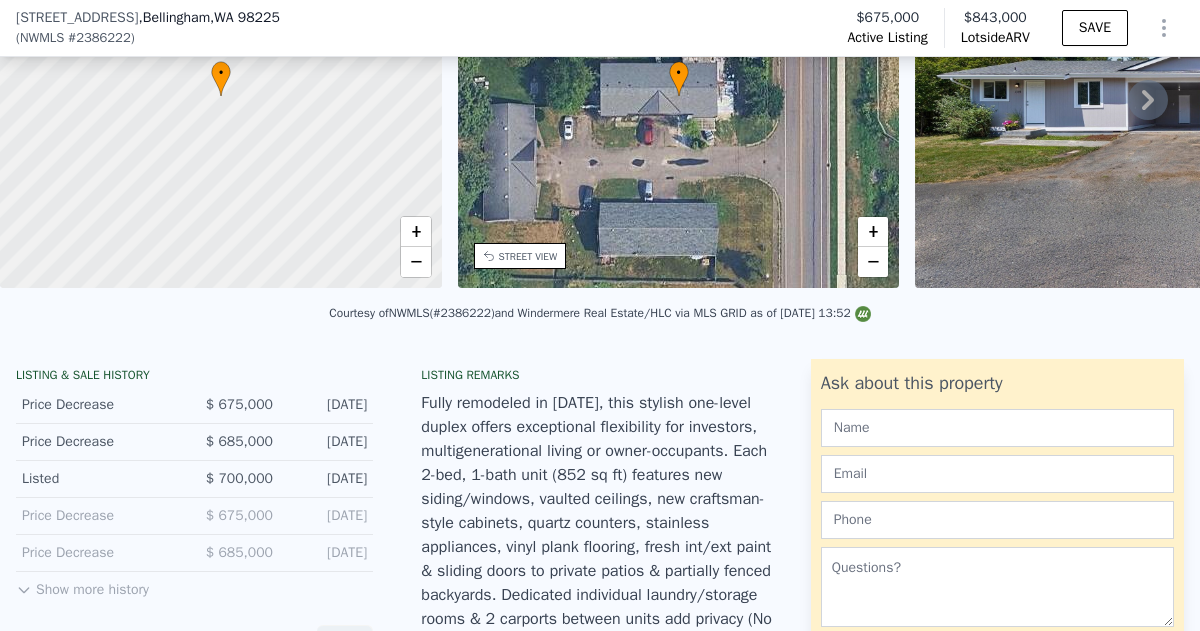 click on "Show more history" at bounding box center (82, 586) 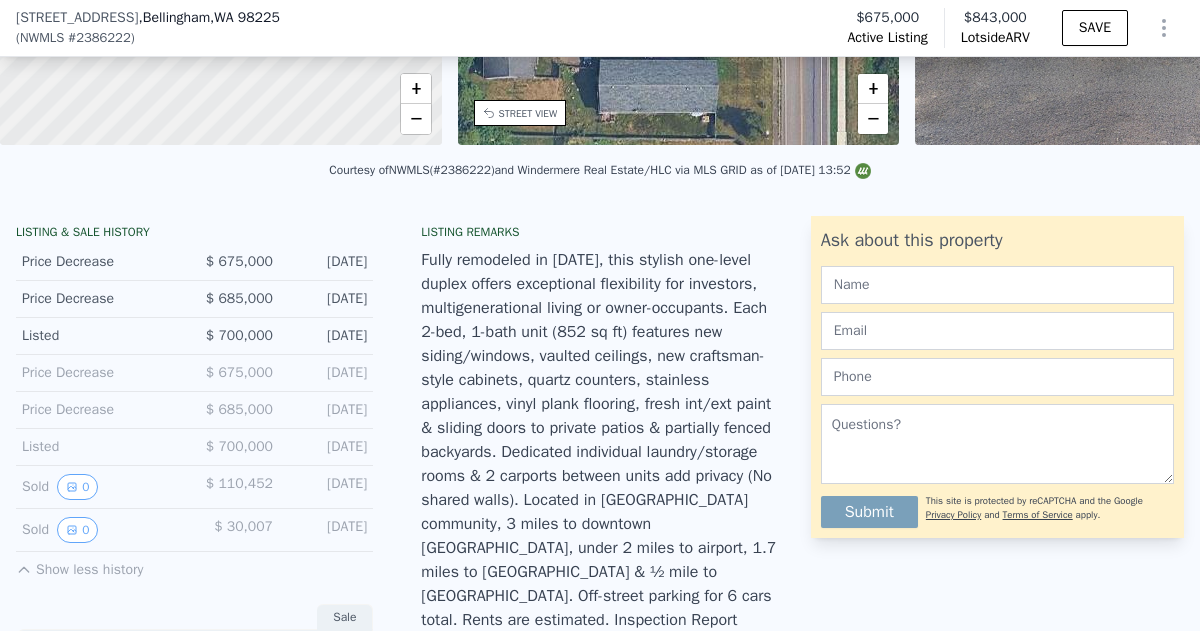scroll, scrollTop: 7, scrollLeft: 0, axis: vertical 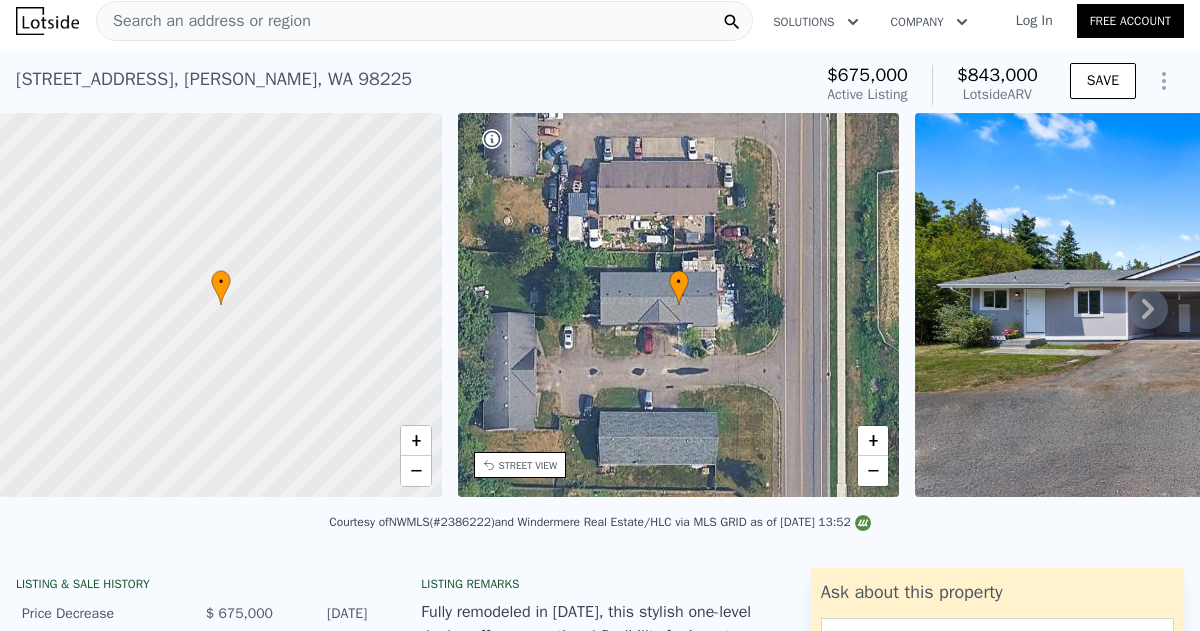 click 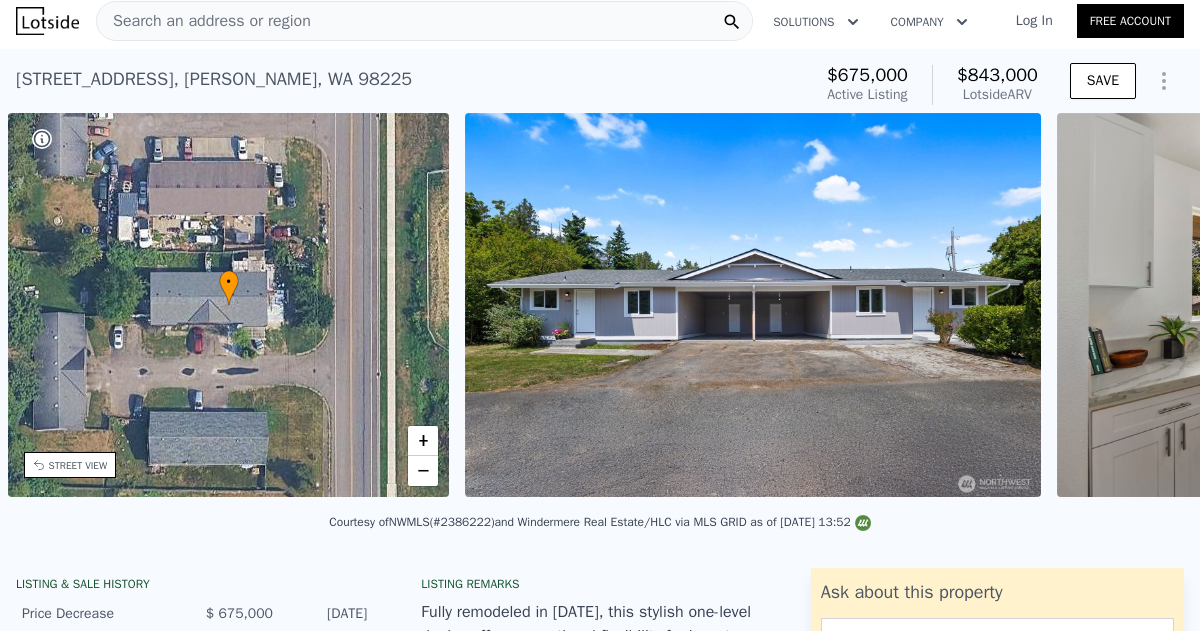 scroll, scrollTop: 0, scrollLeft: 465, axis: horizontal 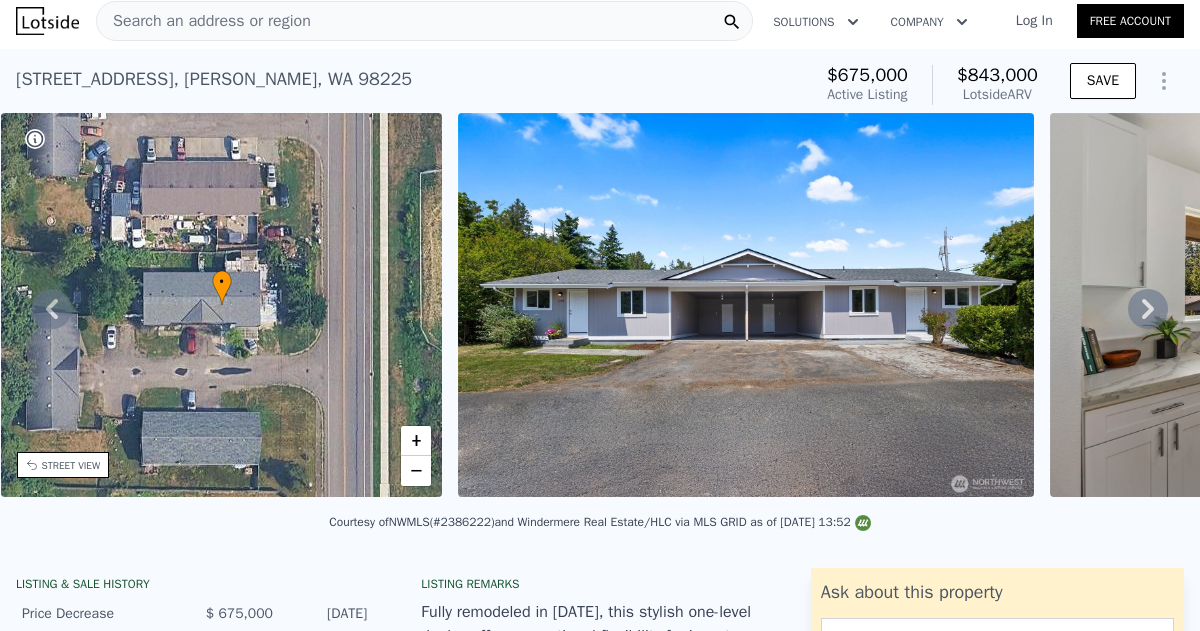 click 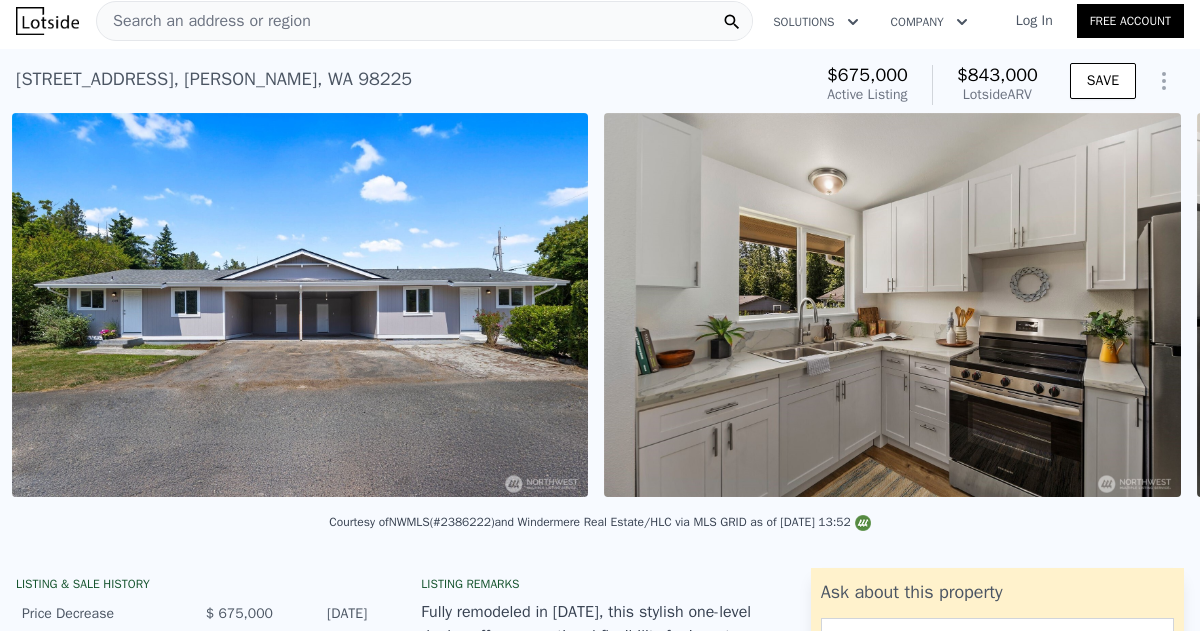 scroll, scrollTop: 0, scrollLeft: 915, axis: horizontal 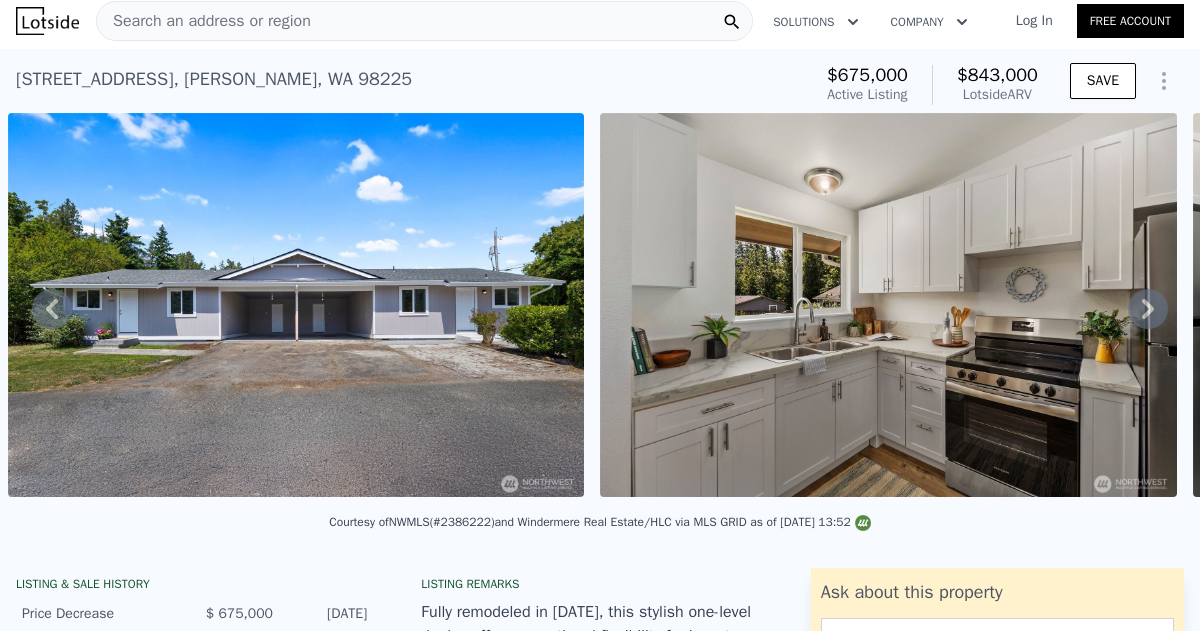 click 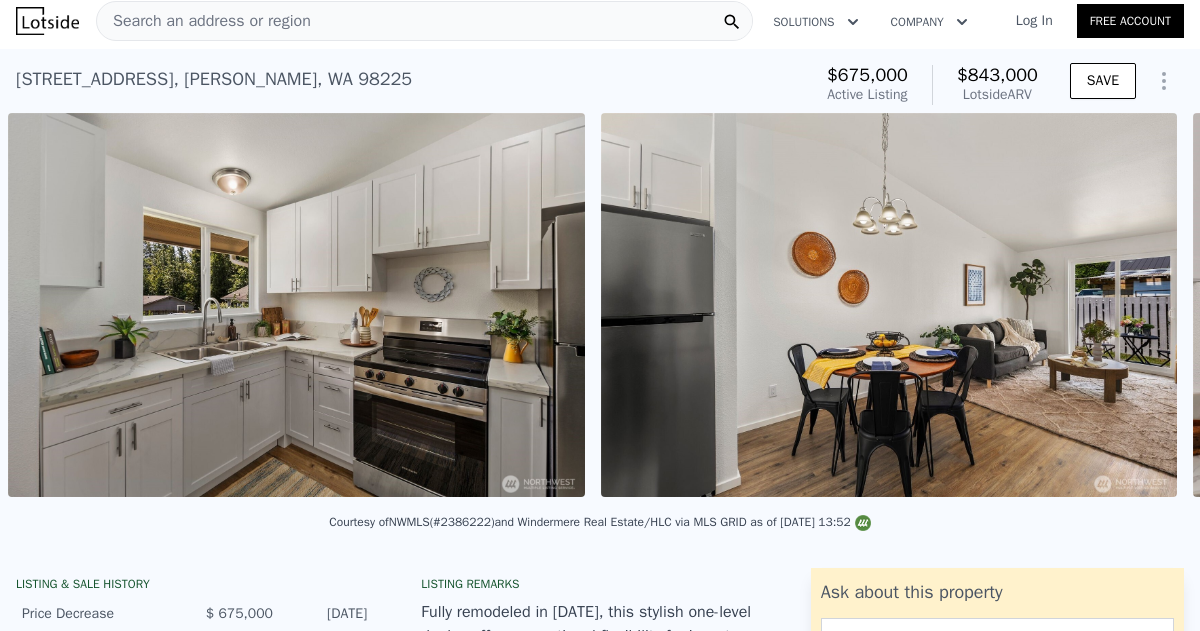 scroll, scrollTop: 0, scrollLeft: 1507, axis: horizontal 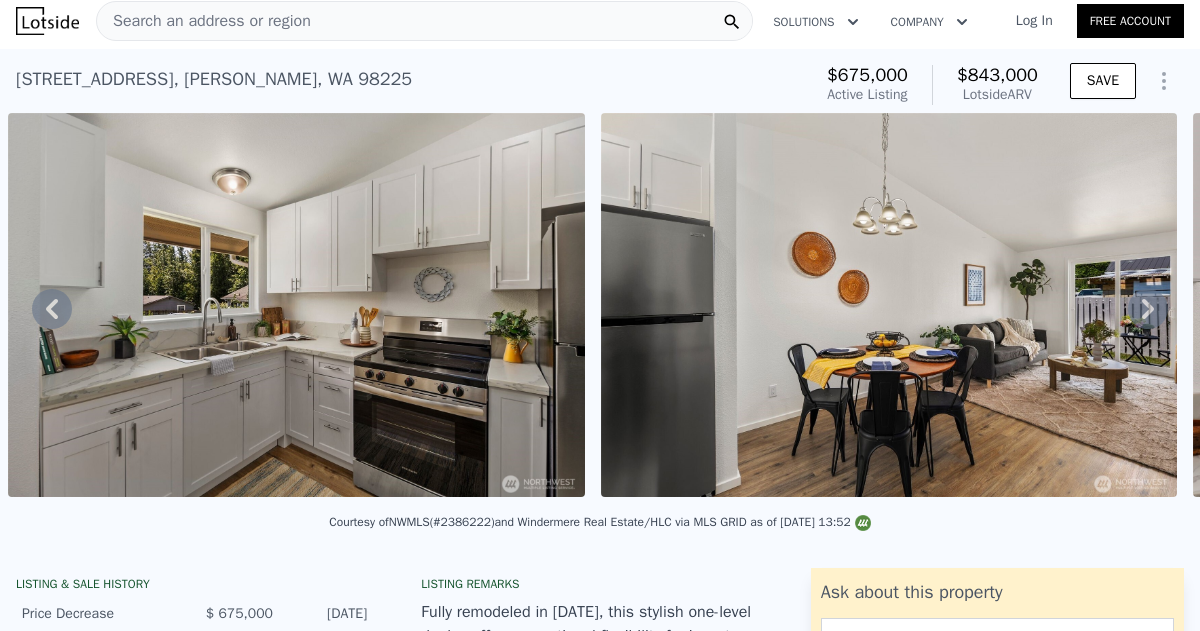 click 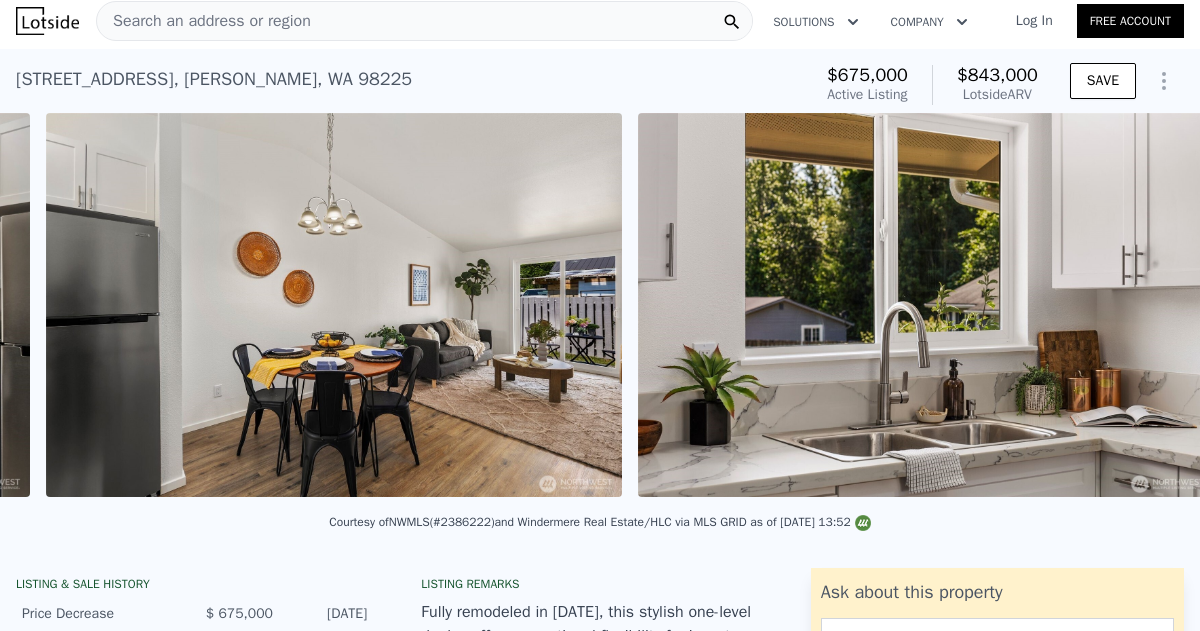 scroll, scrollTop: 0, scrollLeft: 2099, axis: horizontal 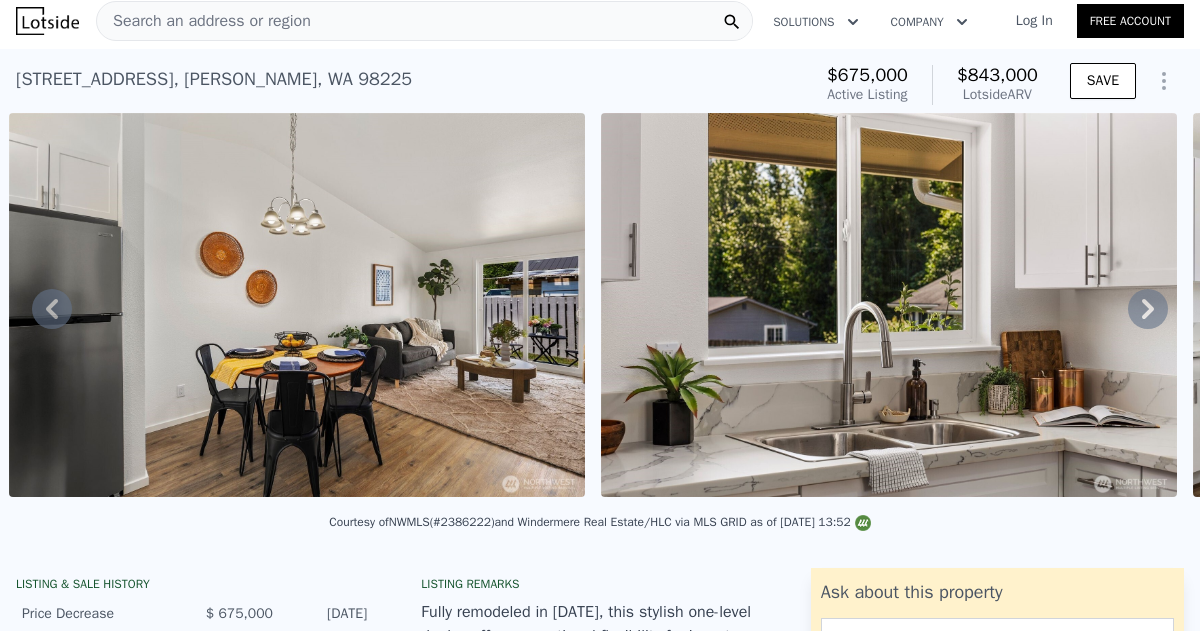 click 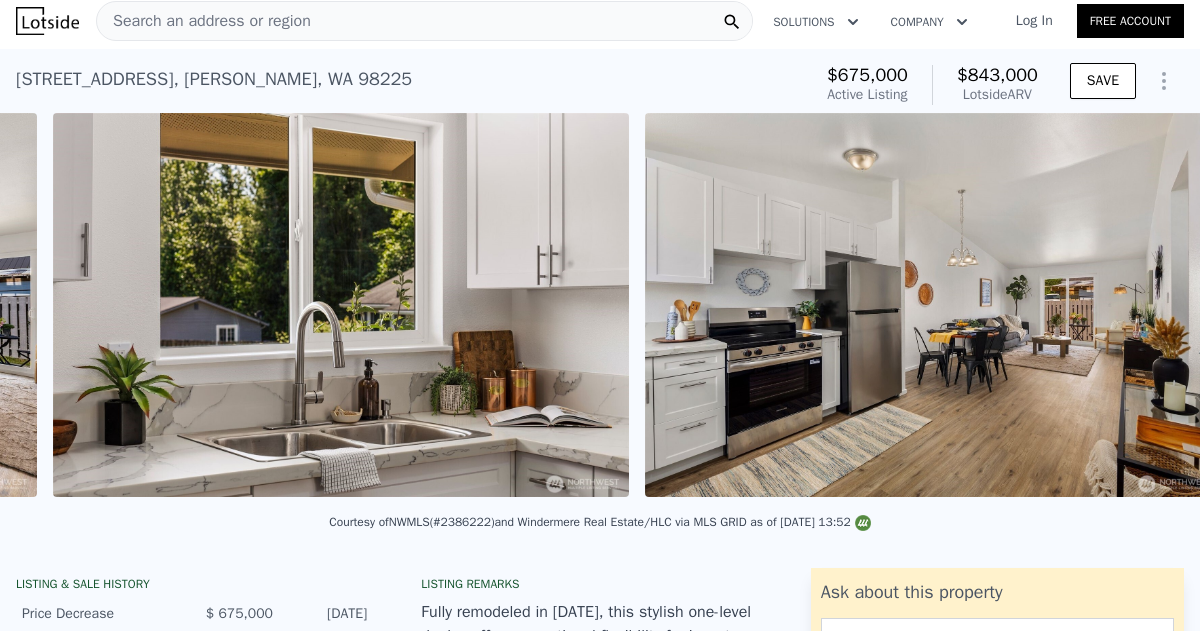 scroll, scrollTop: 0, scrollLeft: 2691, axis: horizontal 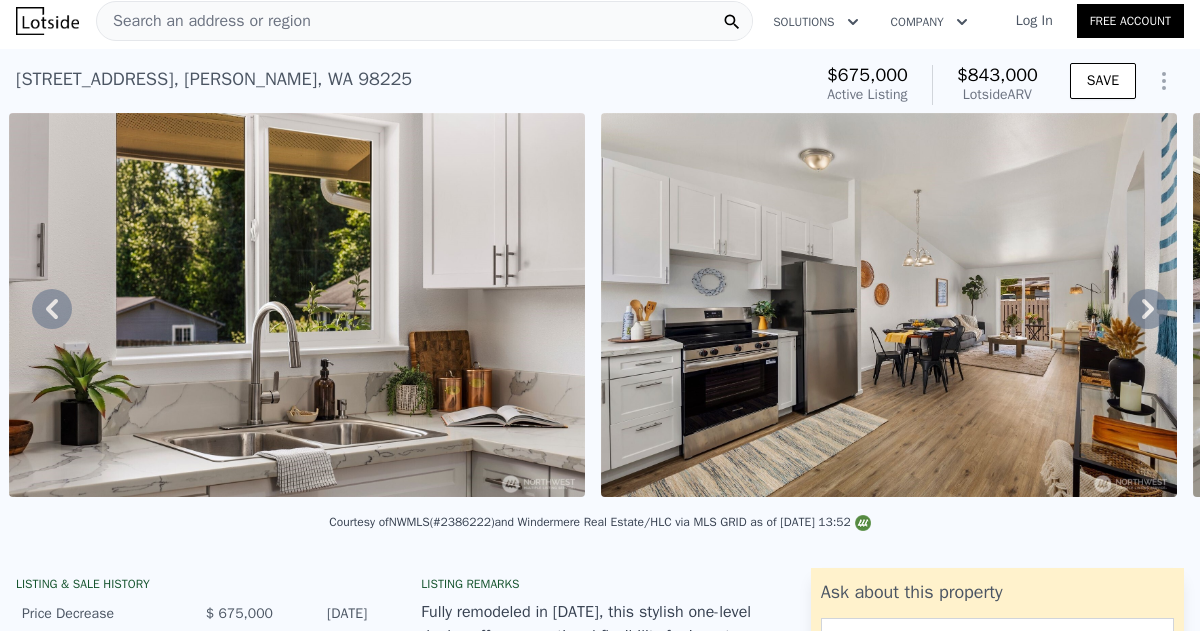 click on "Log In" at bounding box center [1034, 21] 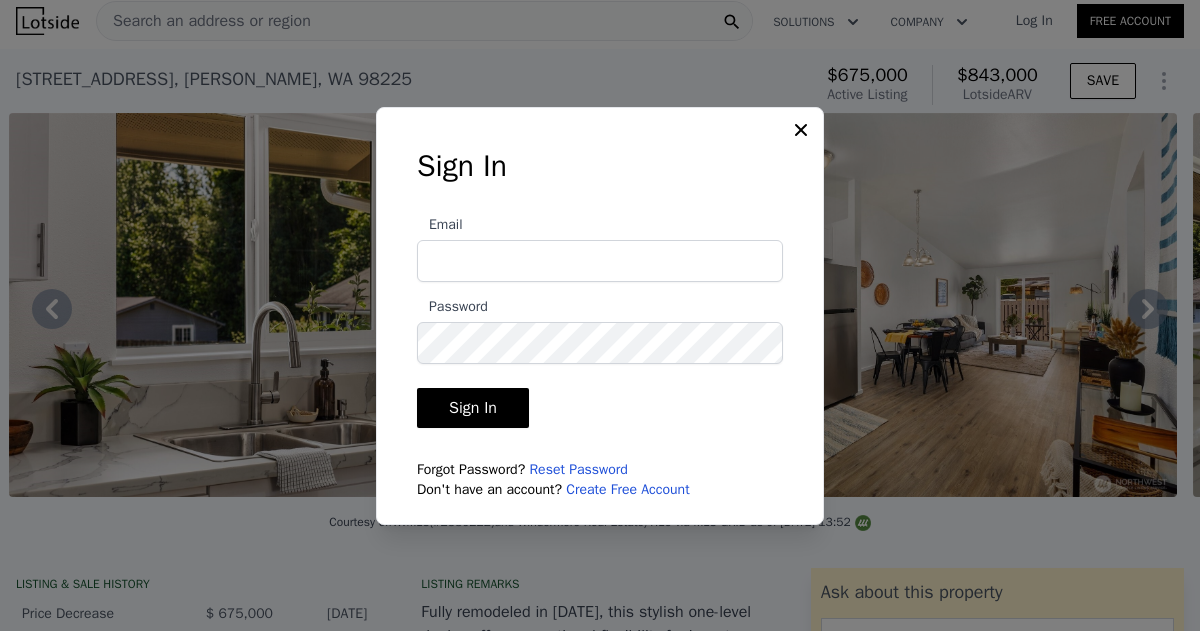 type on "[EMAIL_ADDRESS][DOMAIN_NAME]" 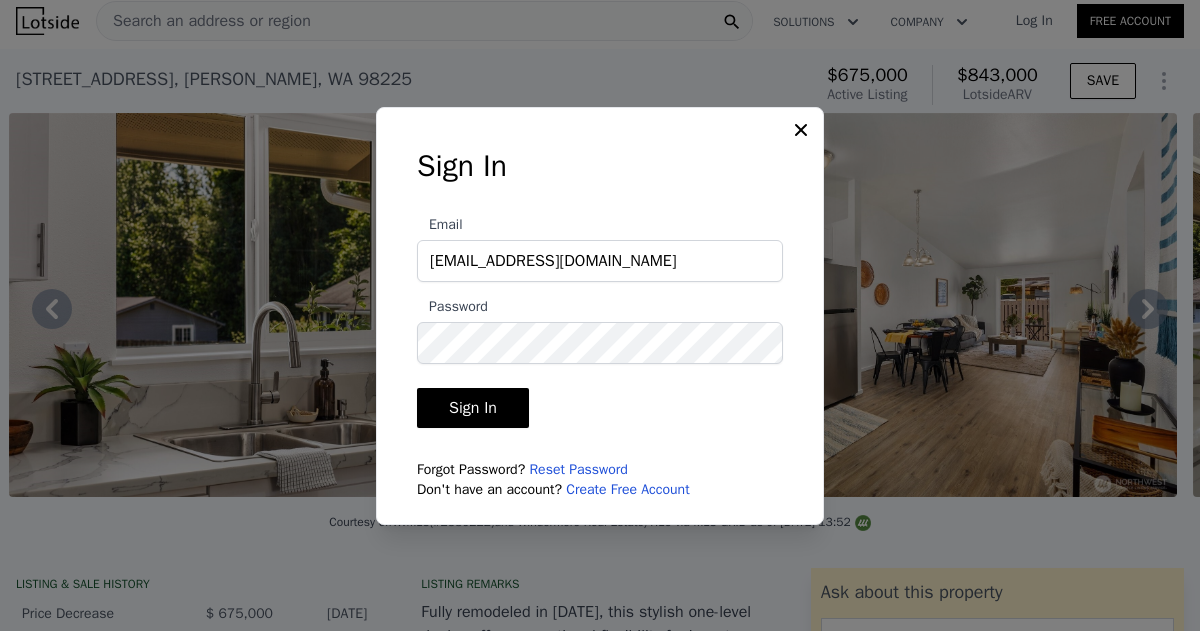 click on "Email [EMAIL_ADDRESS][DOMAIN_NAME] Password Sign In Forgot Password?   Reset Password Don't have an account?   Create Free Account" at bounding box center (600, 350) 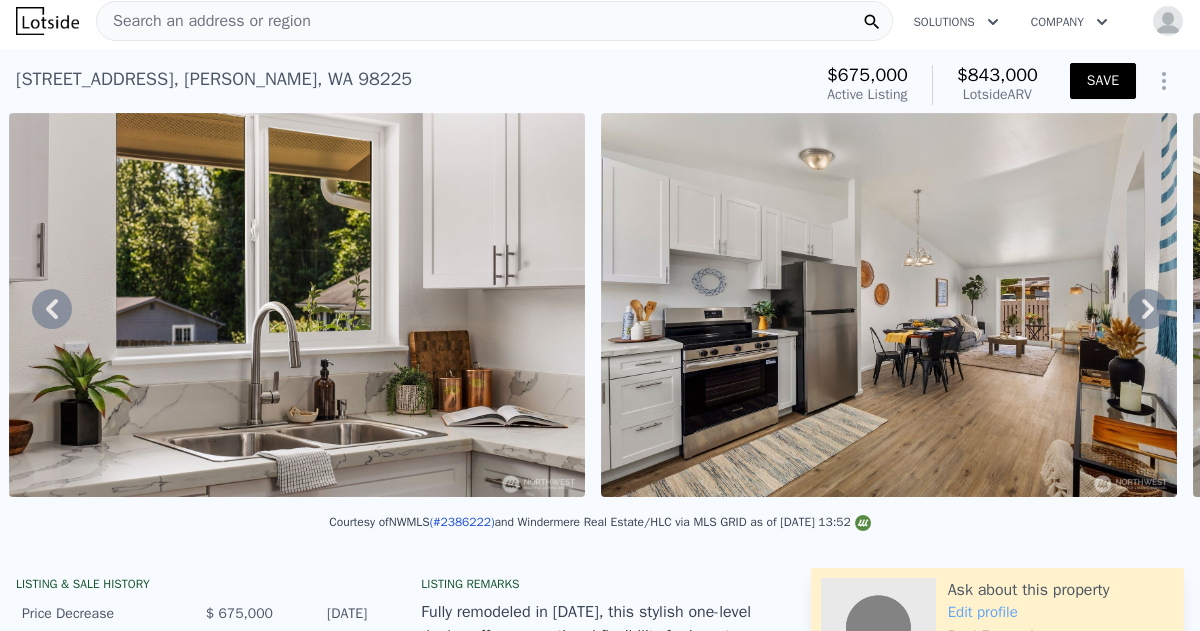 click on "SAVE" at bounding box center [1103, 81] 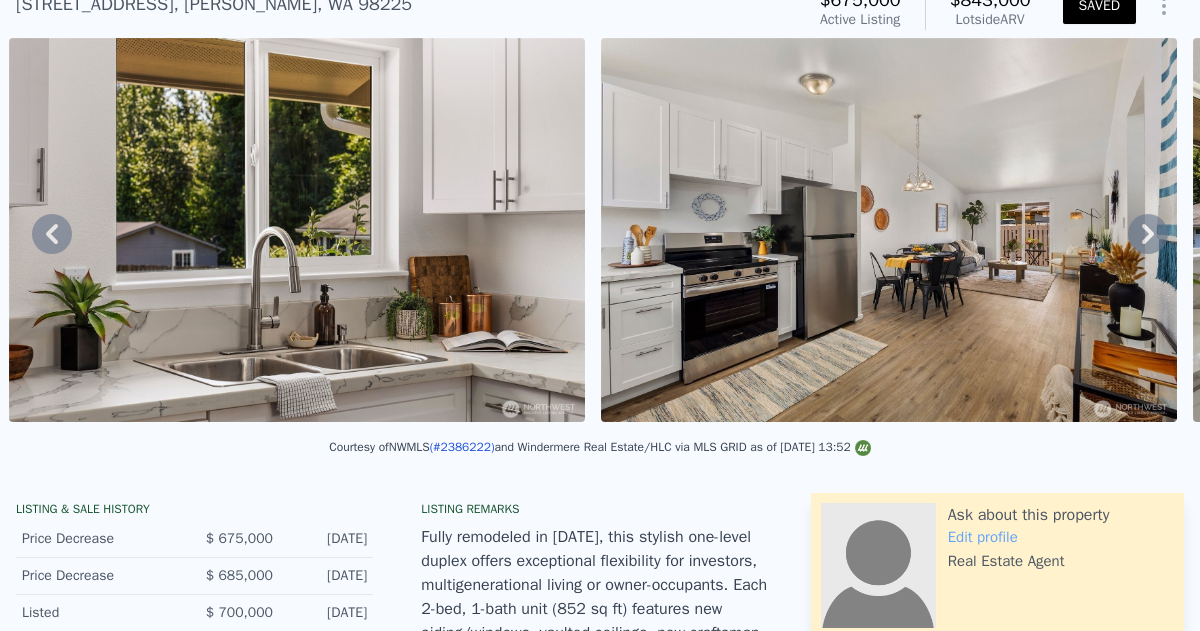 scroll, scrollTop: 83, scrollLeft: 0, axis: vertical 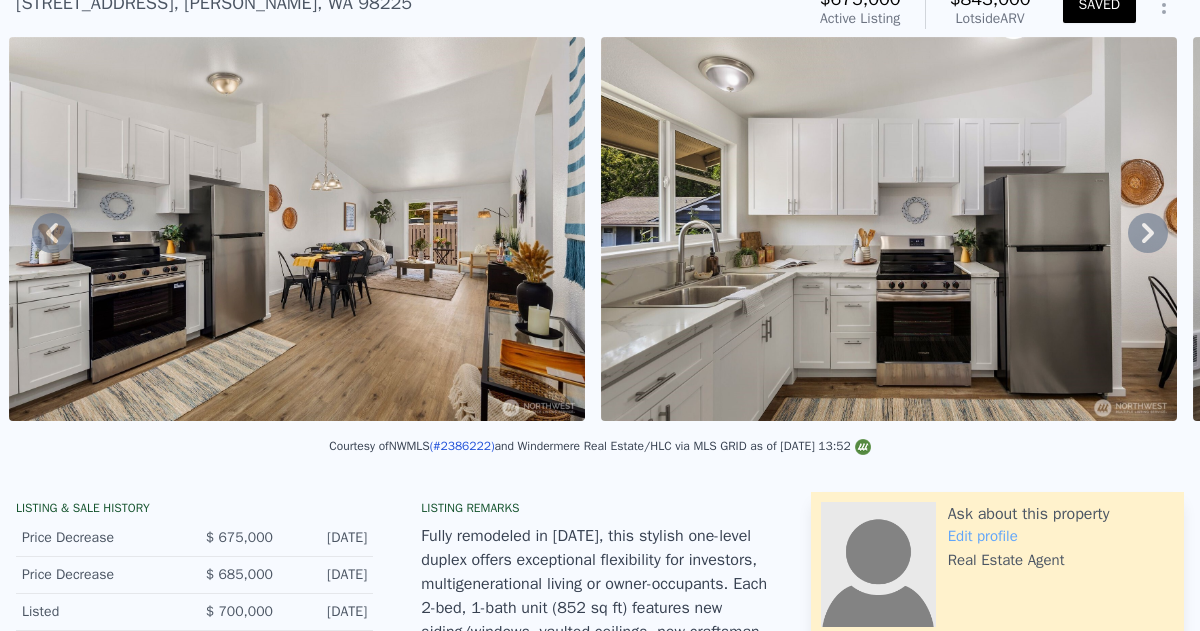 click 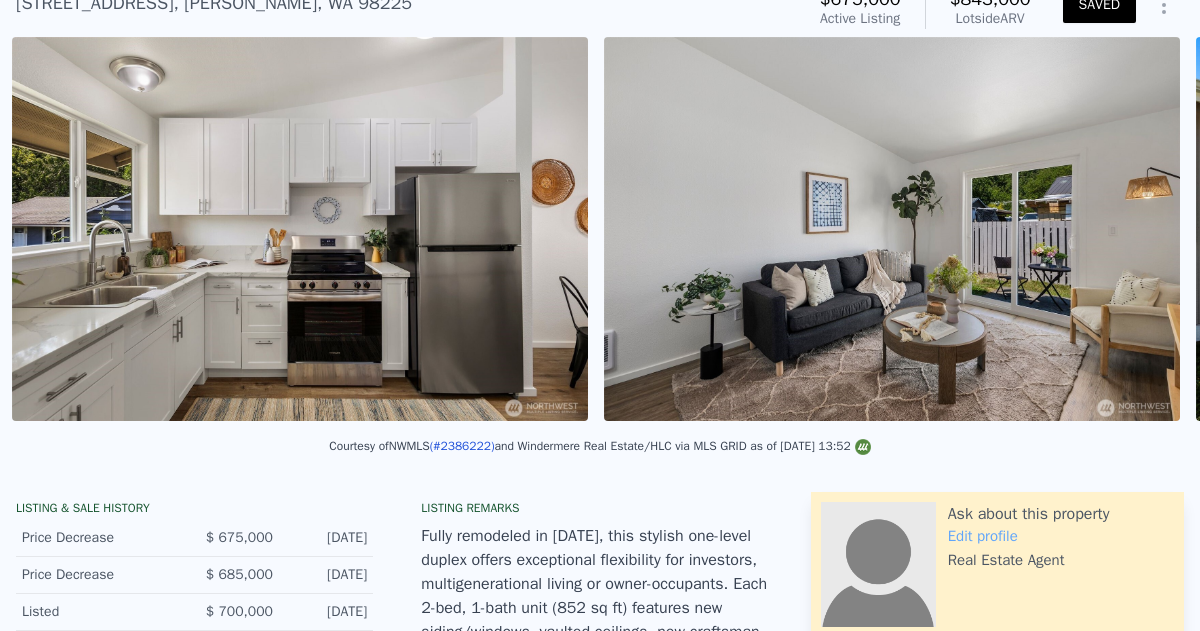 scroll, scrollTop: 0, scrollLeft: 3876, axis: horizontal 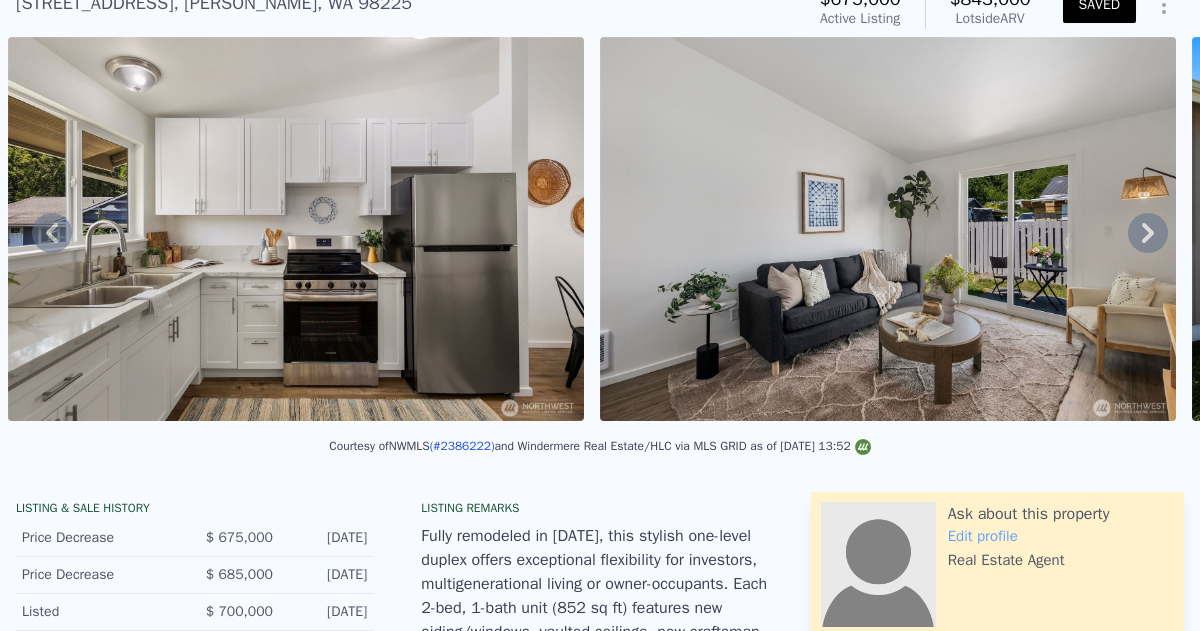 click 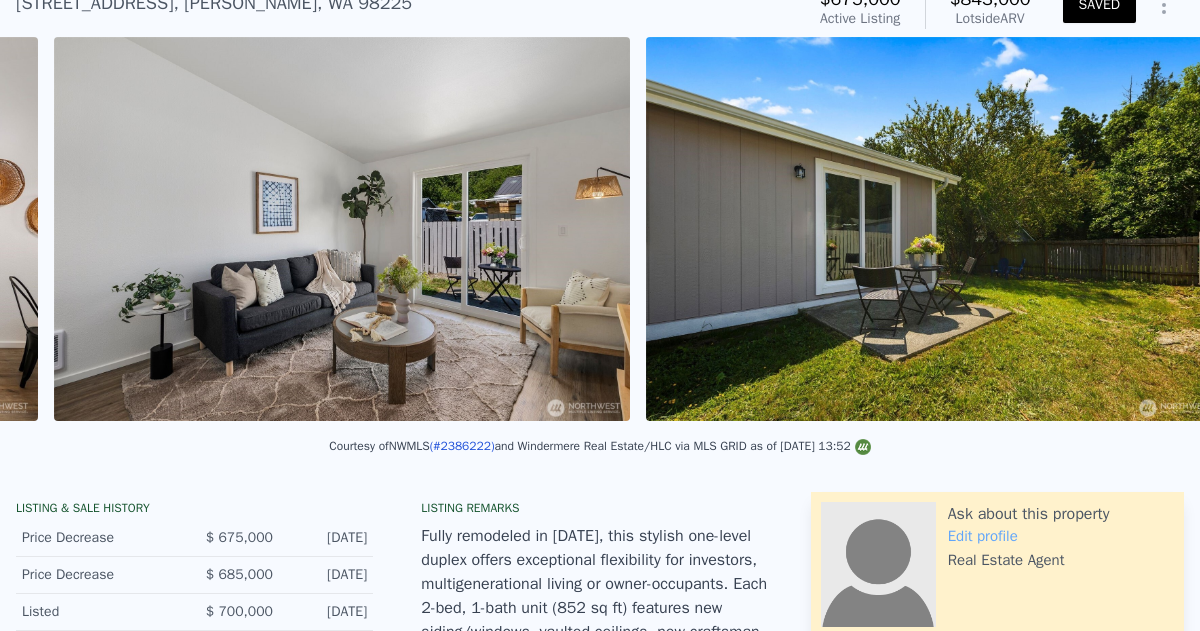 scroll, scrollTop: 0, scrollLeft: 4468, axis: horizontal 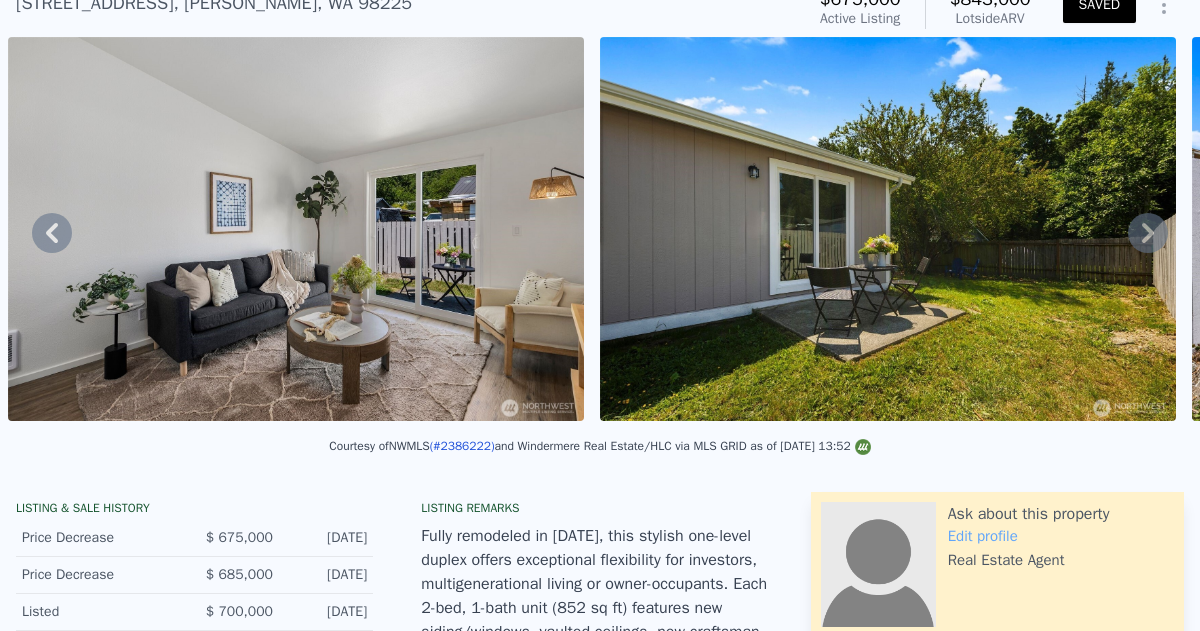 click 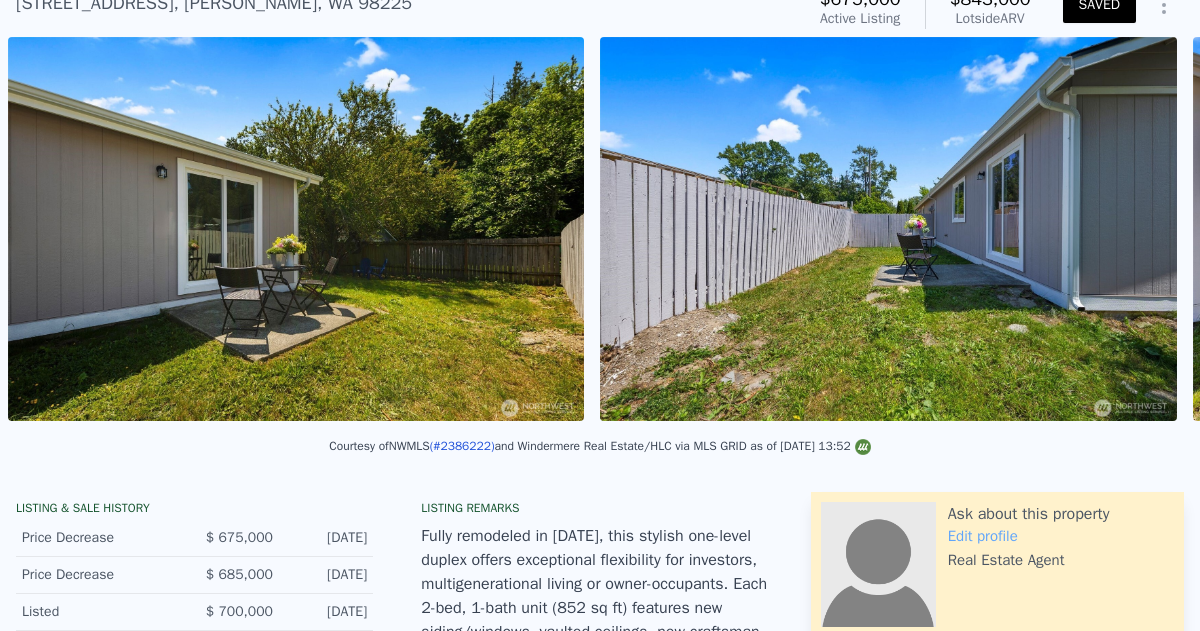 scroll, scrollTop: 0, scrollLeft: 5060, axis: horizontal 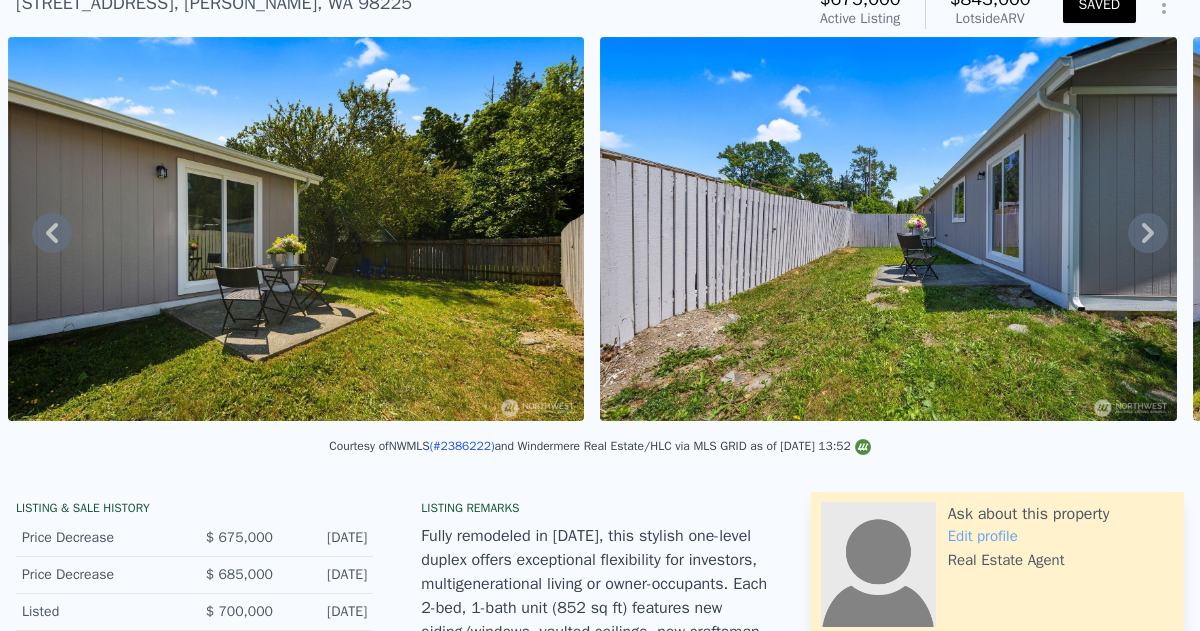 click 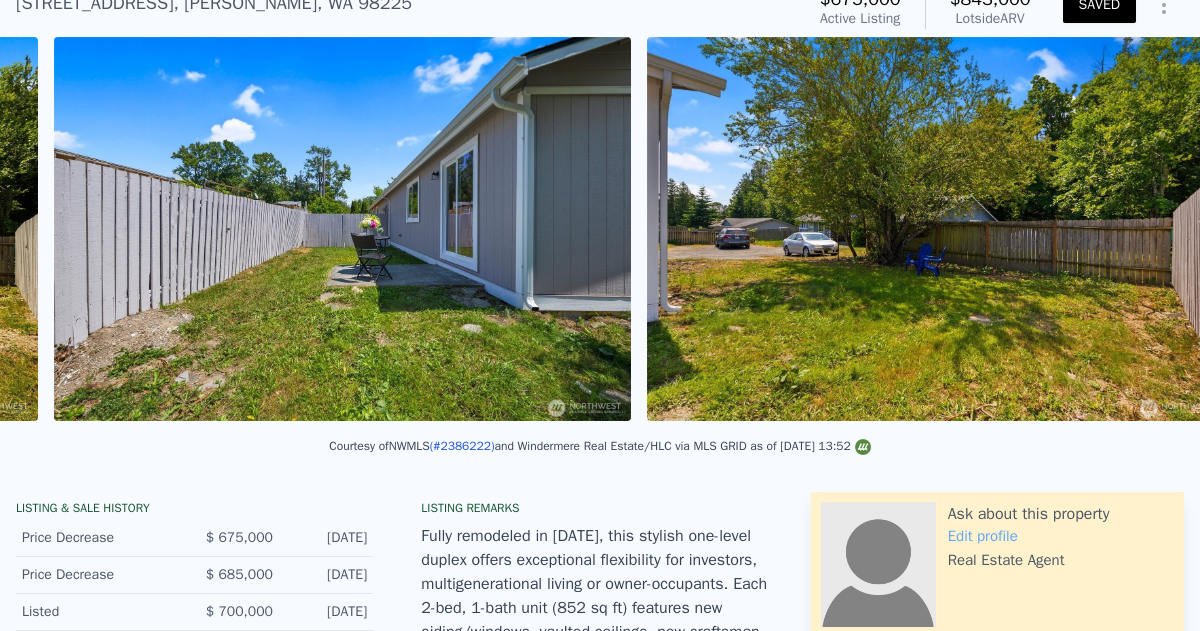 scroll, scrollTop: 0, scrollLeft: 5652, axis: horizontal 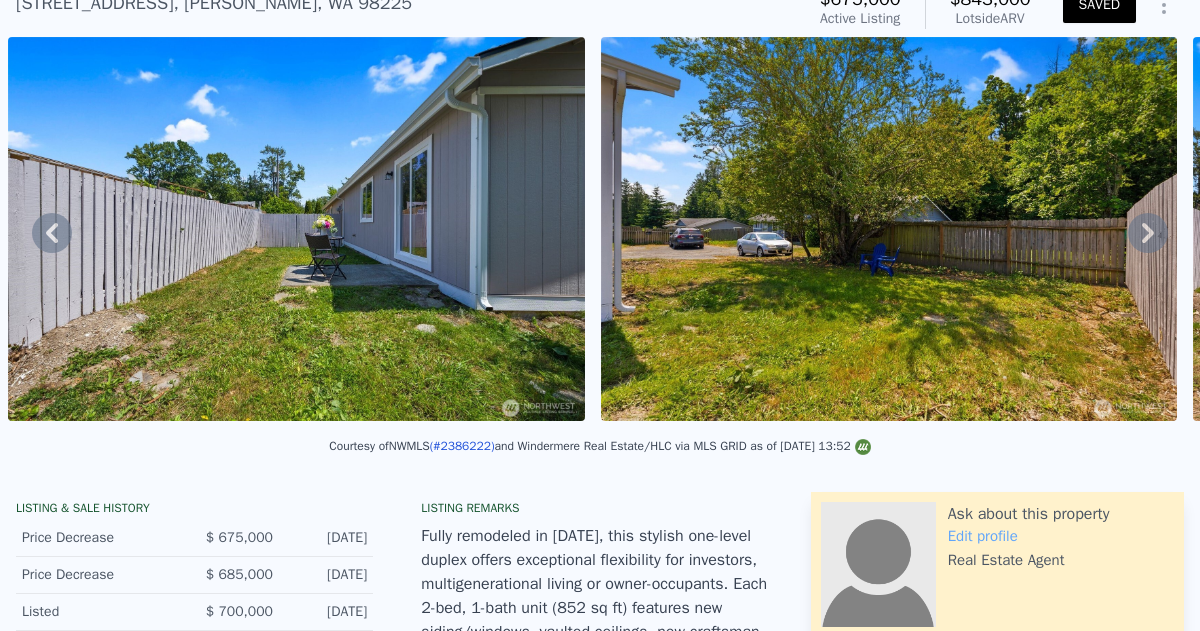 click 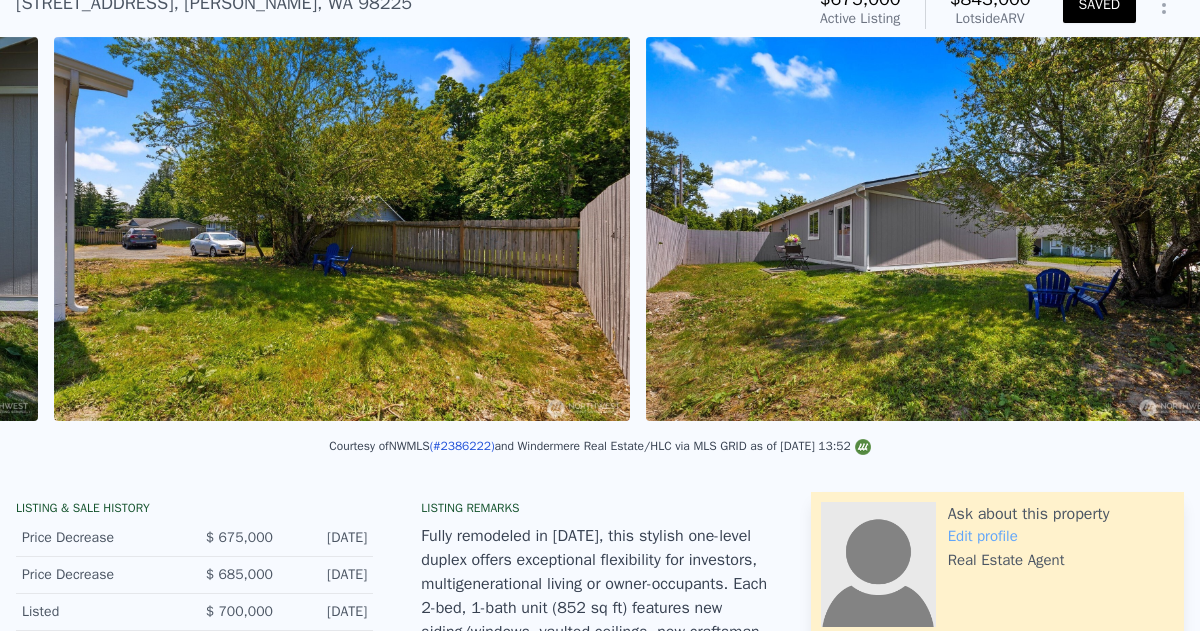 scroll, scrollTop: 0, scrollLeft: 6244, axis: horizontal 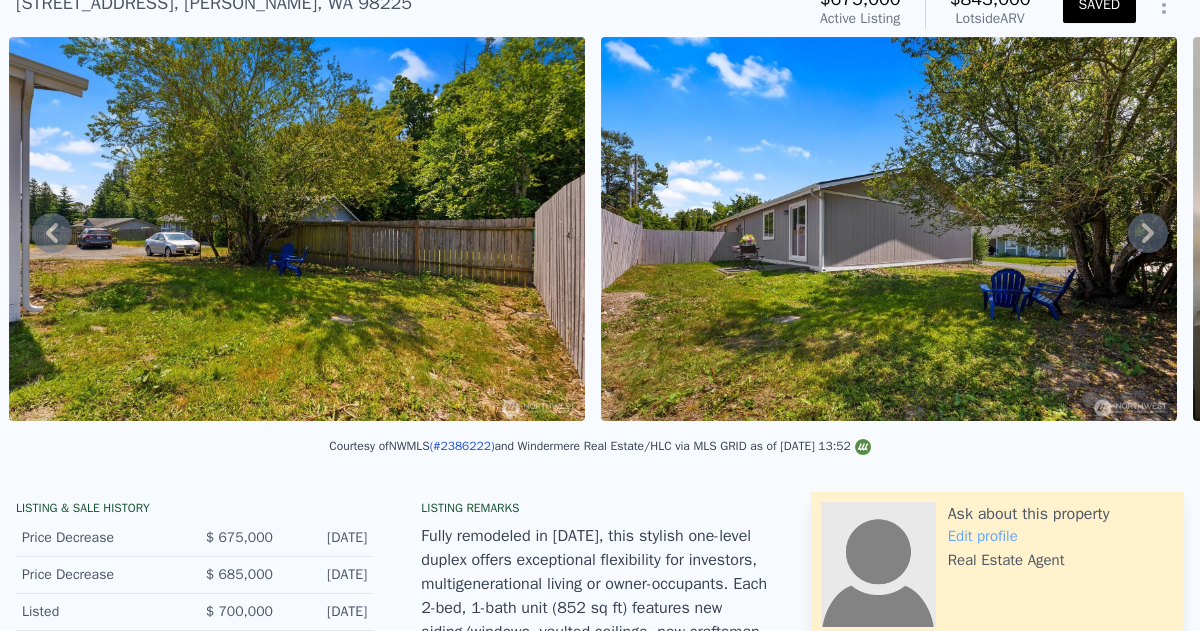 click 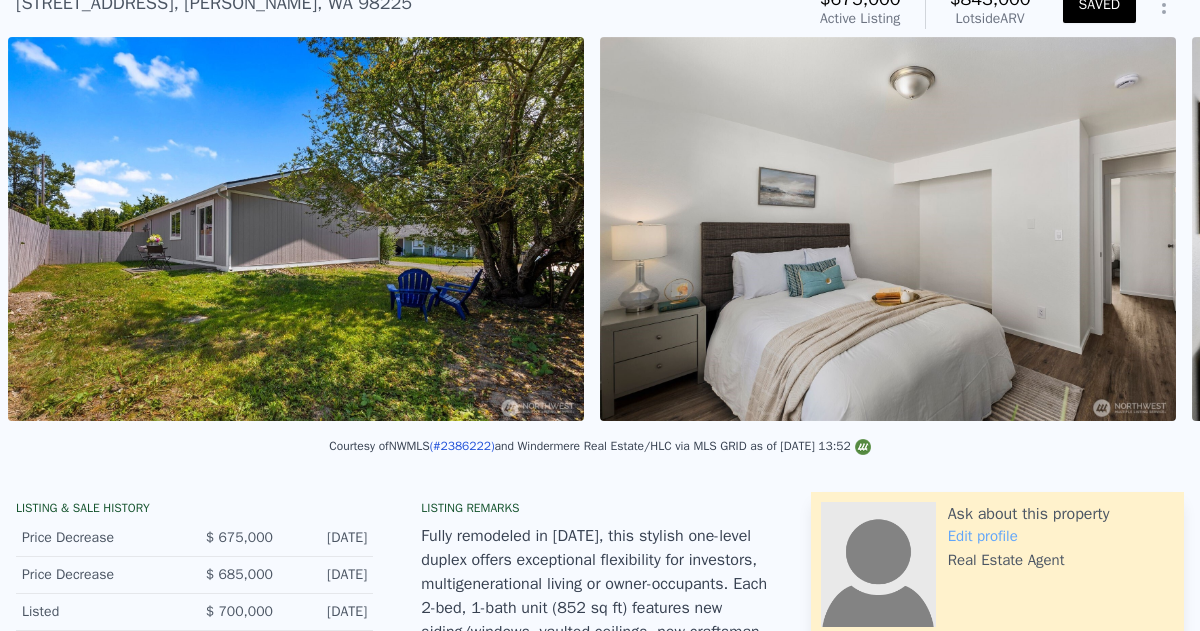scroll, scrollTop: 0, scrollLeft: 6836, axis: horizontal 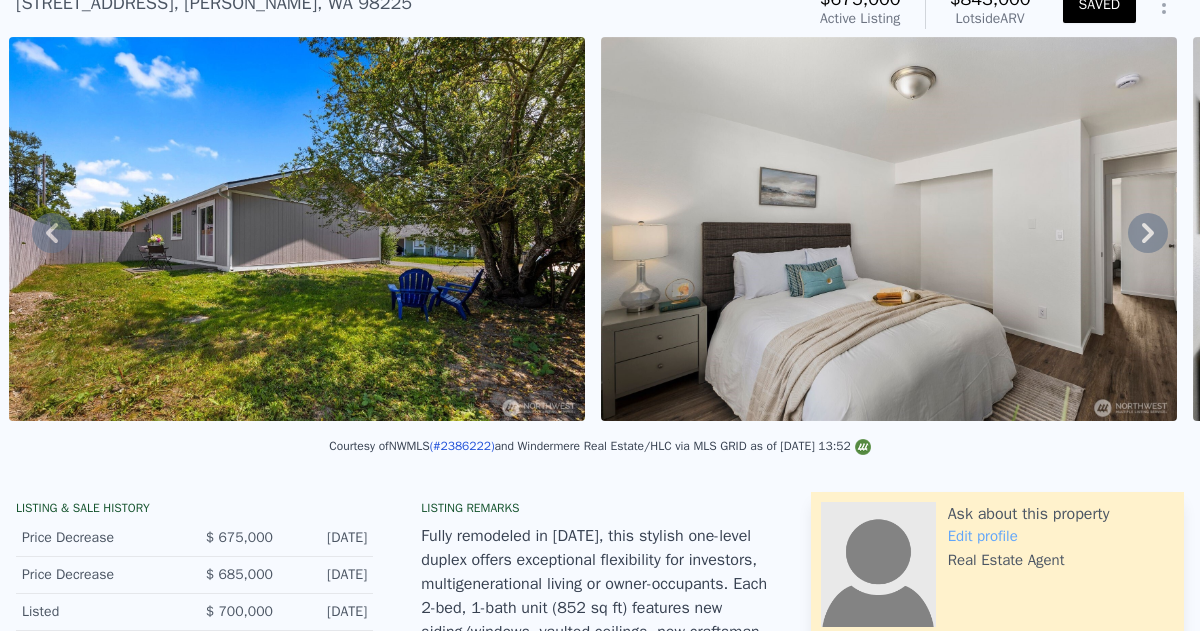 click 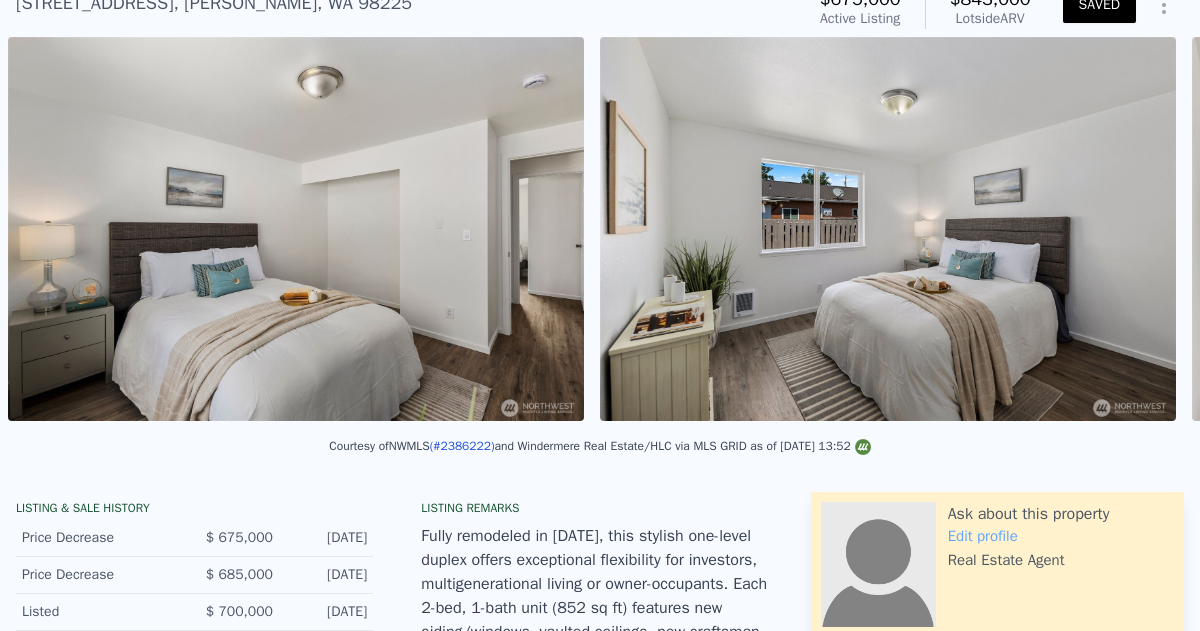 scroll, scrollTop: 0, scrollLeft: 7428, axis: horizontal 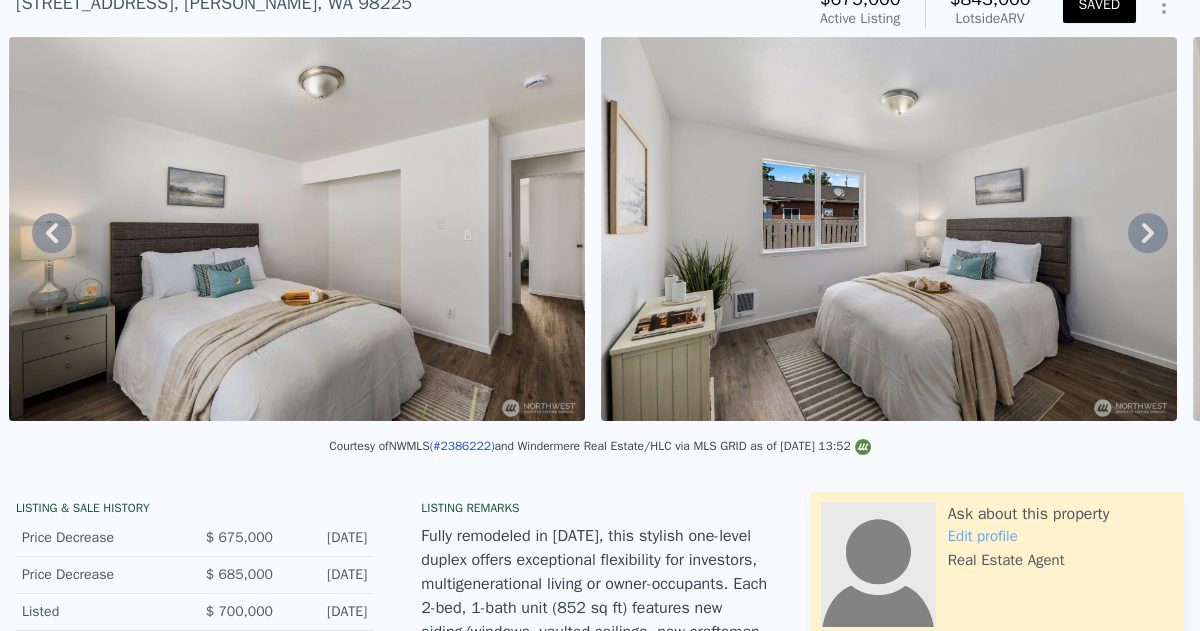 click 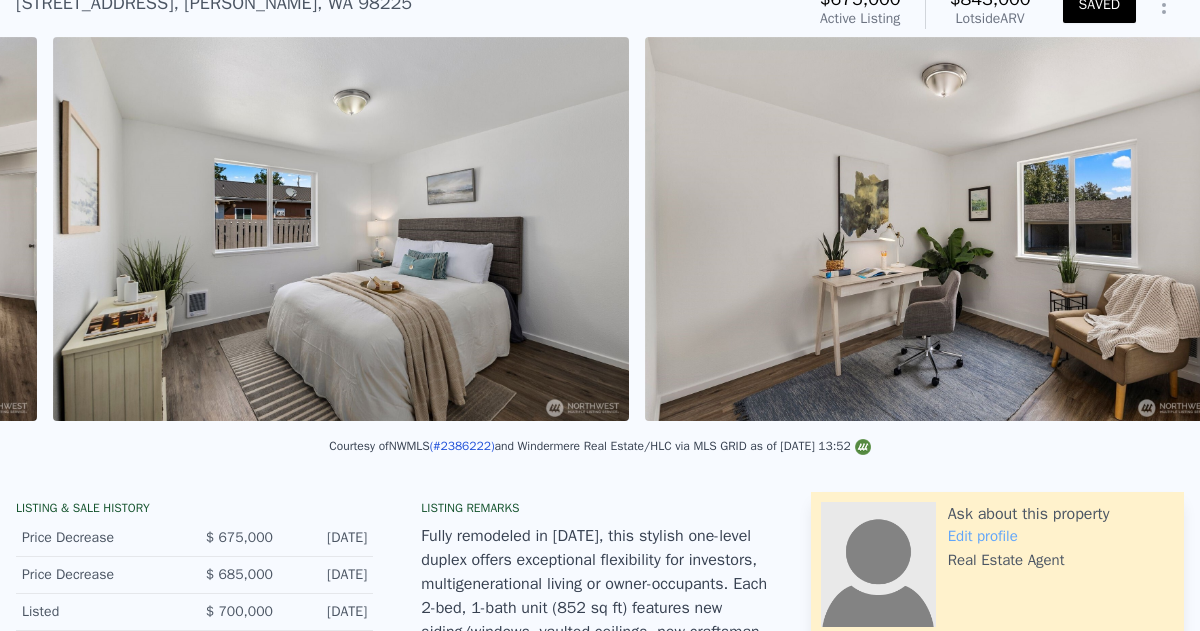 scroll, scrollTop: 0, scrollLeft: 8021, axis: horizontal 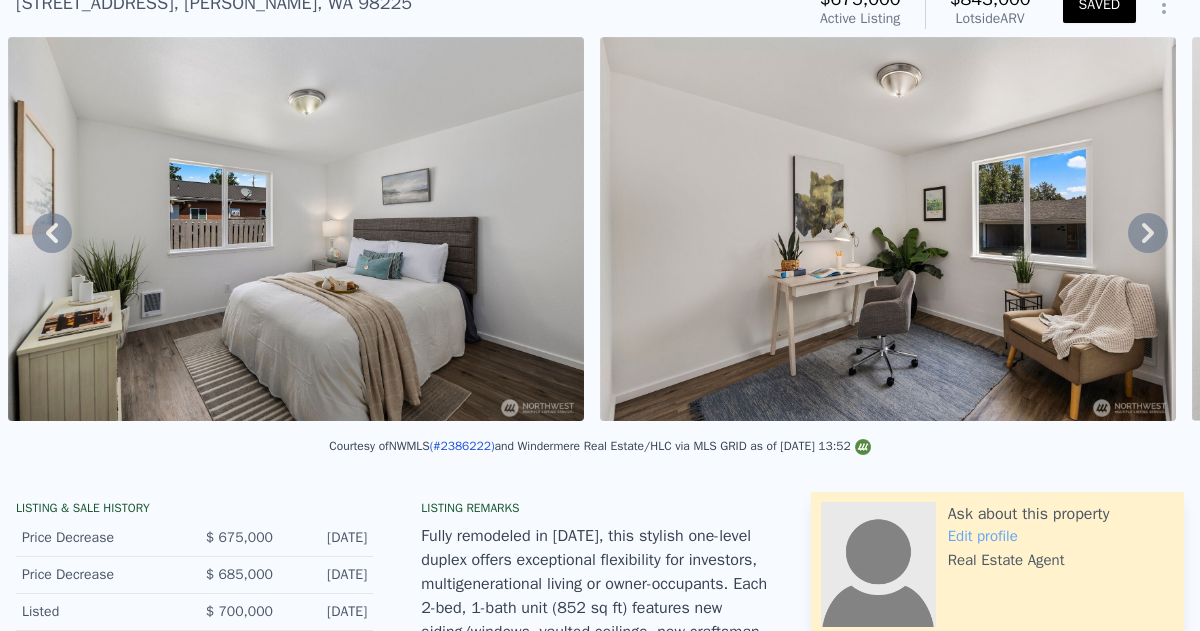 click 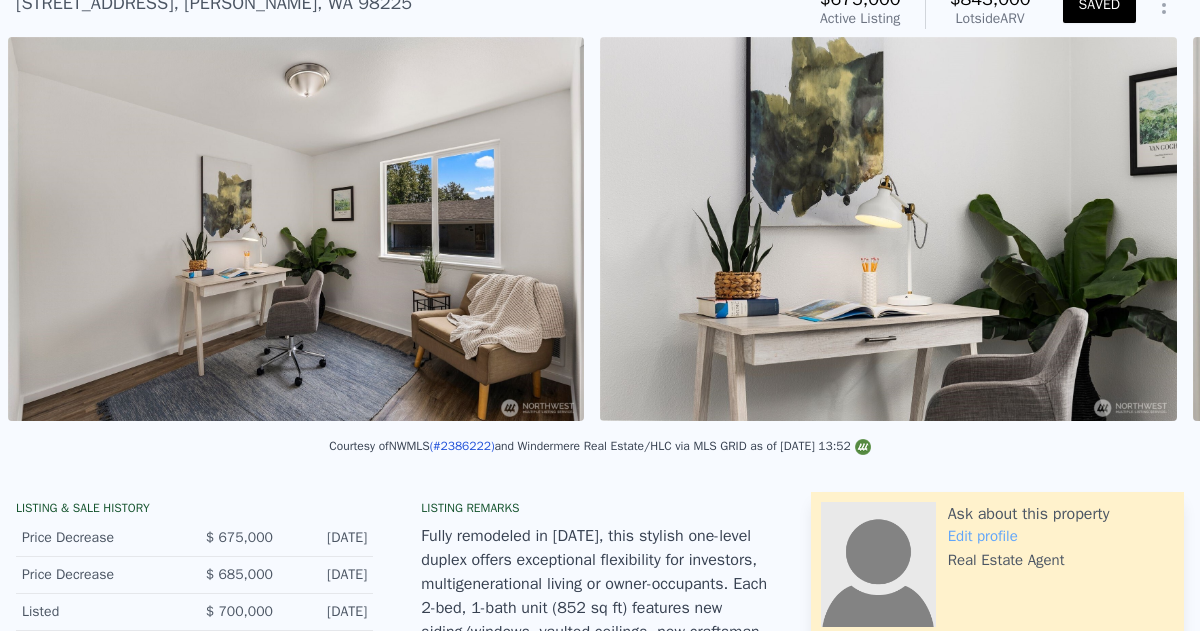 scroll, scrollTop: 0, scrollLeft: 8613, axis: horizontal 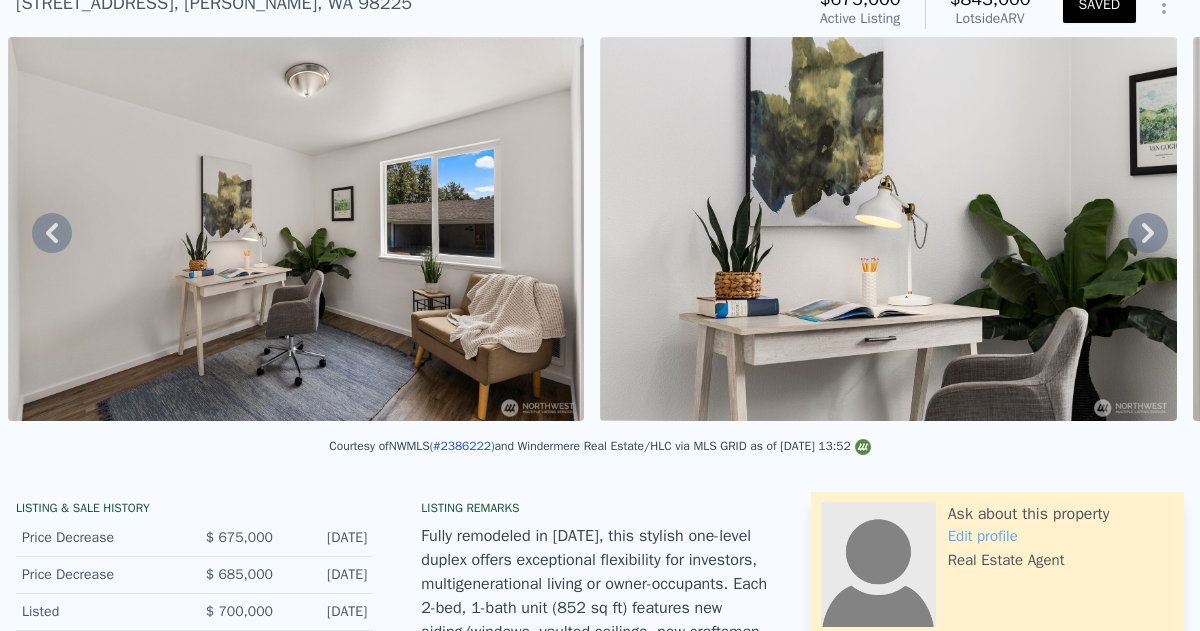 click 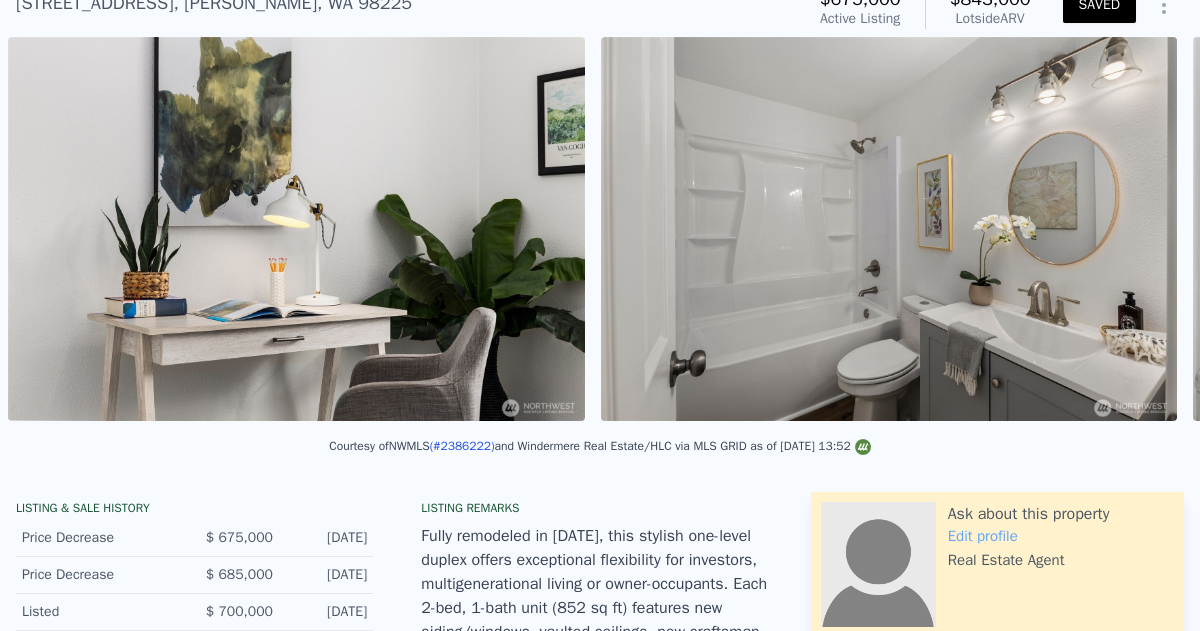 scroll, scrollTop: 0, scrollLeft: 9205, axis: horizontal 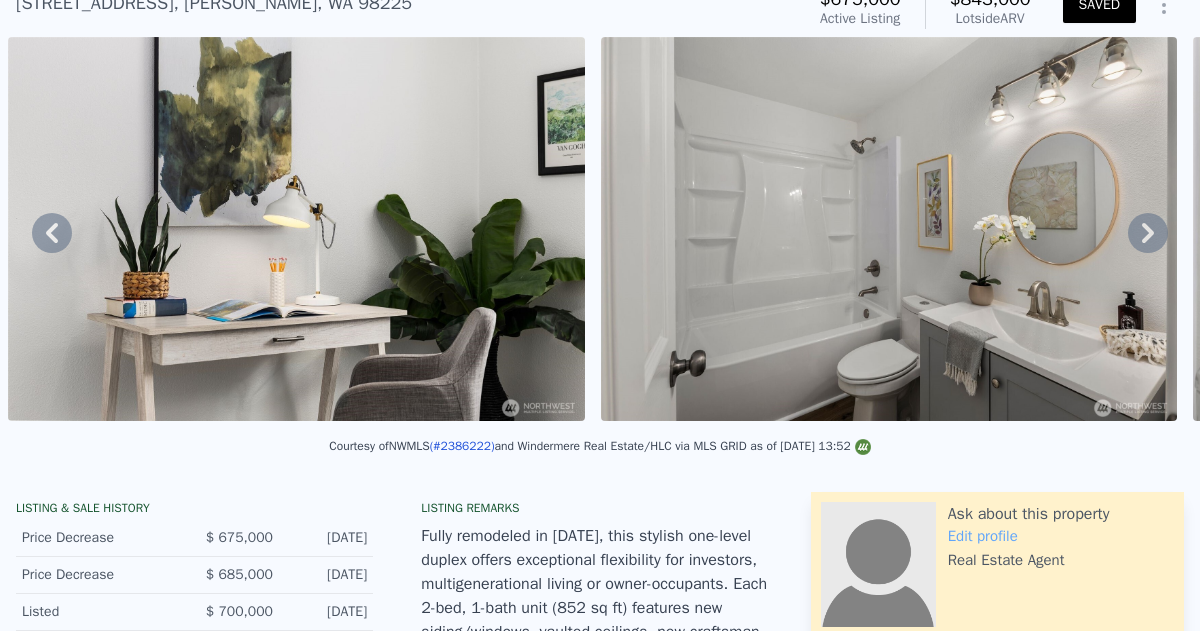 click 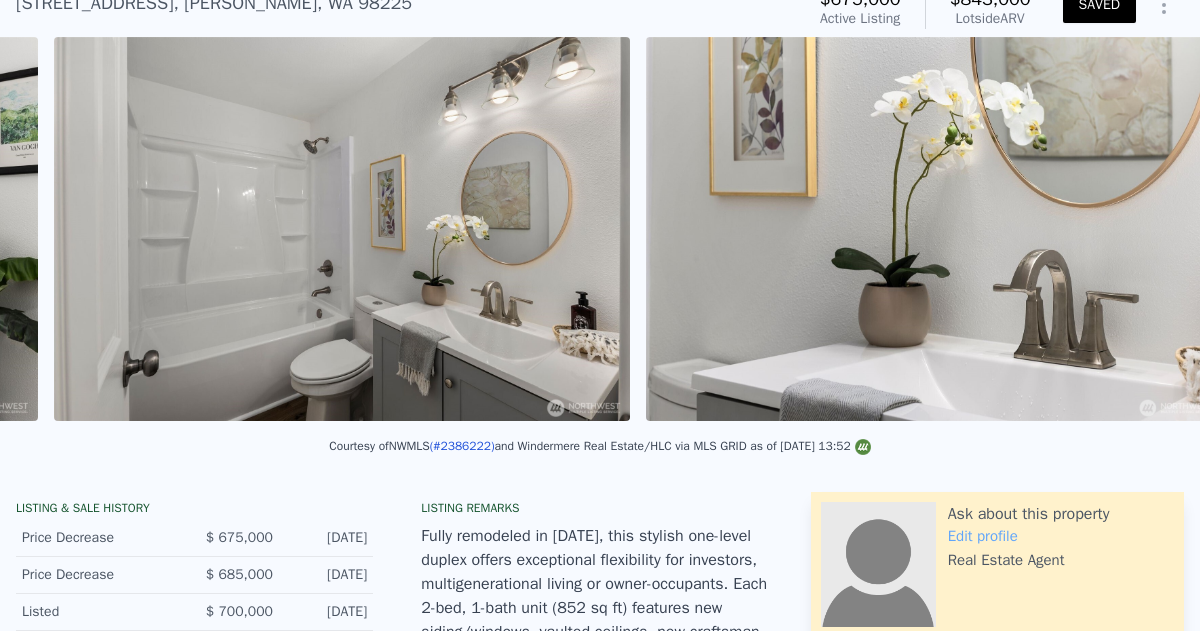 scroll, scrollTop: 0, scrollLeft: 9797, axis: horizontal 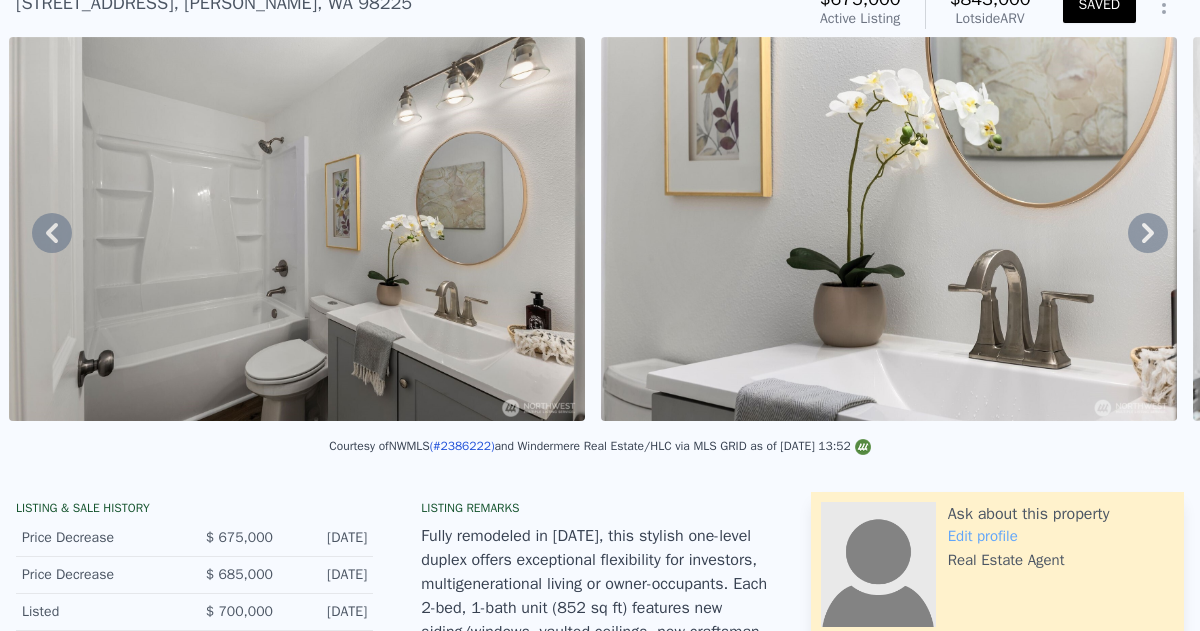 click 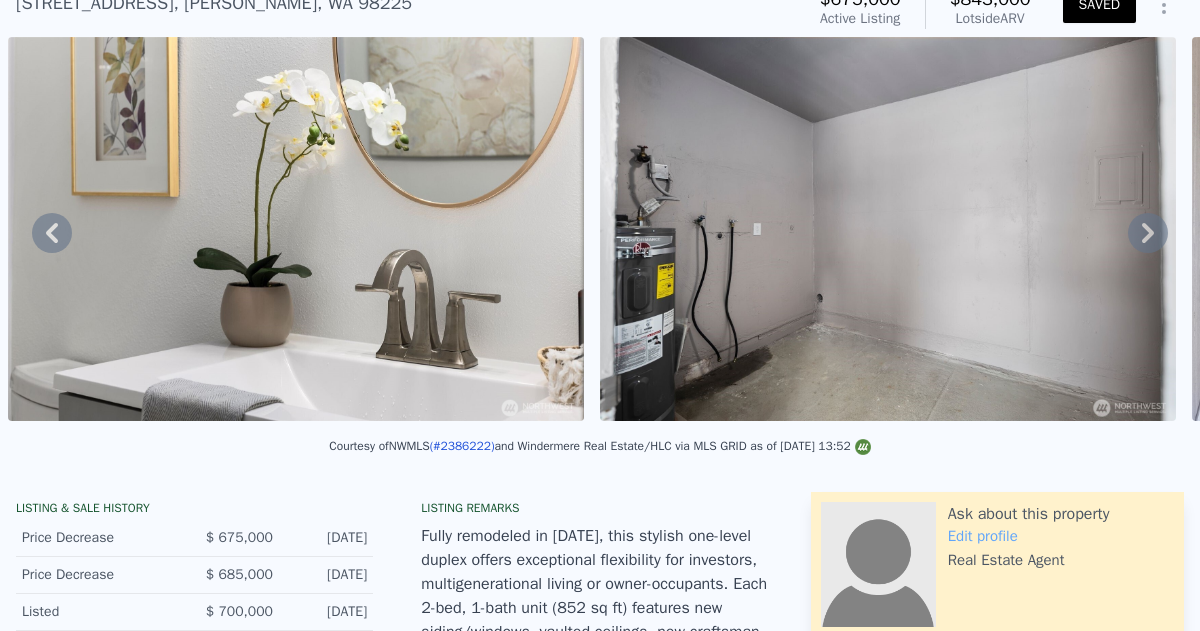 scroll, scrollTop: 0, scrollLeft: 10389, axis: horizontal 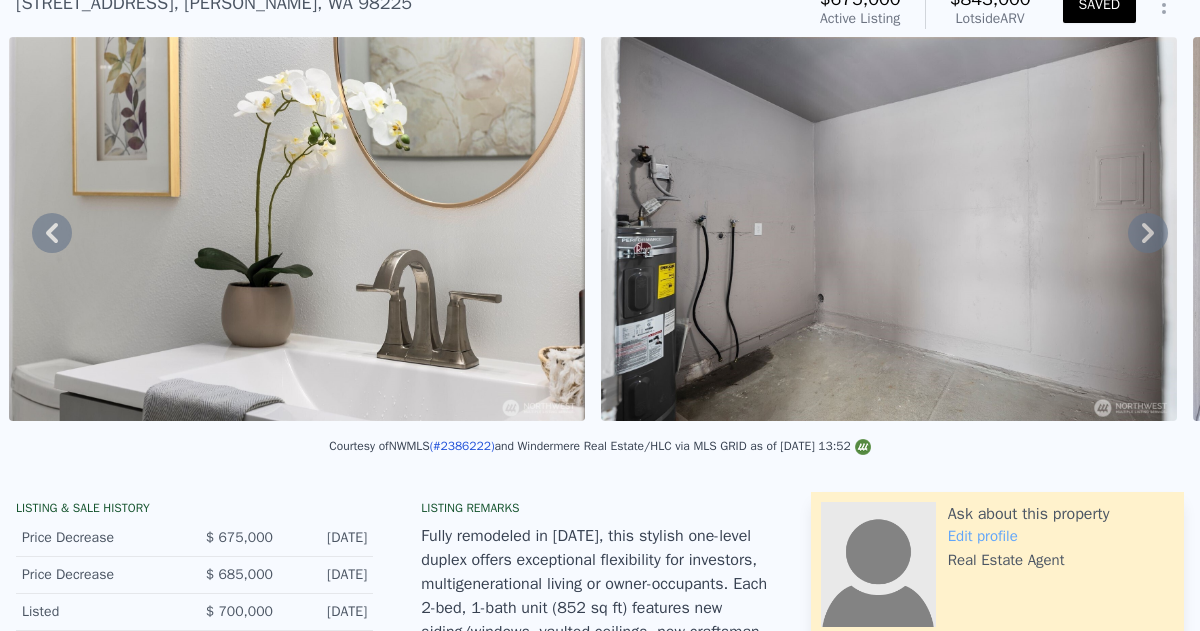click 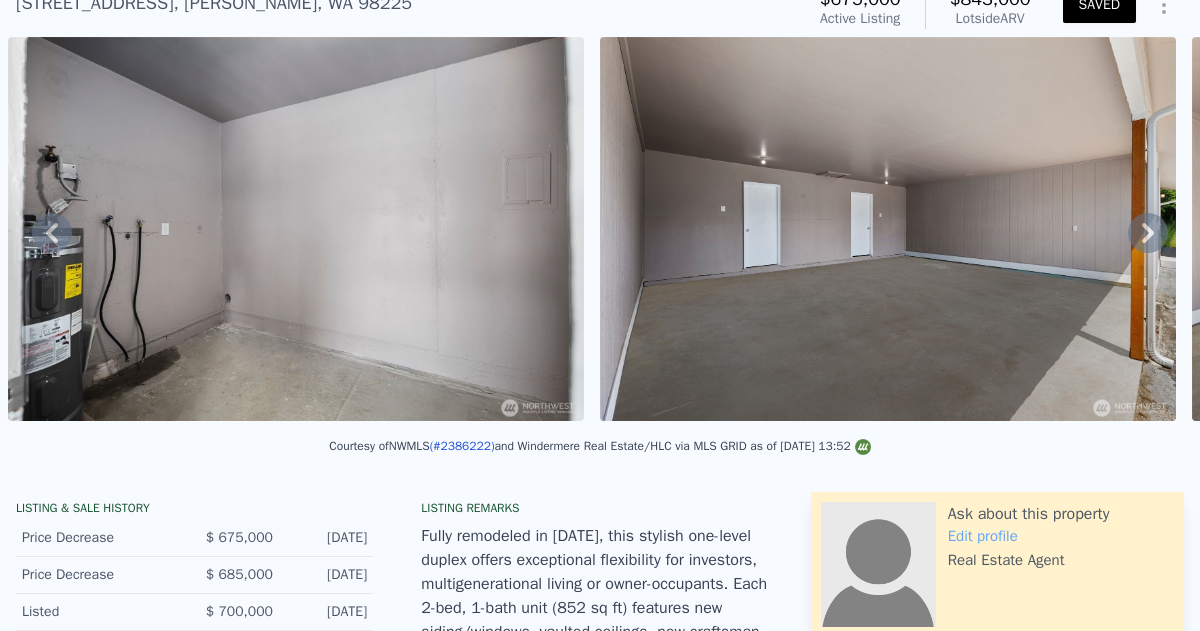 scroll, scrollTop: 0, scrollLeft: 10981, axis: horizontal 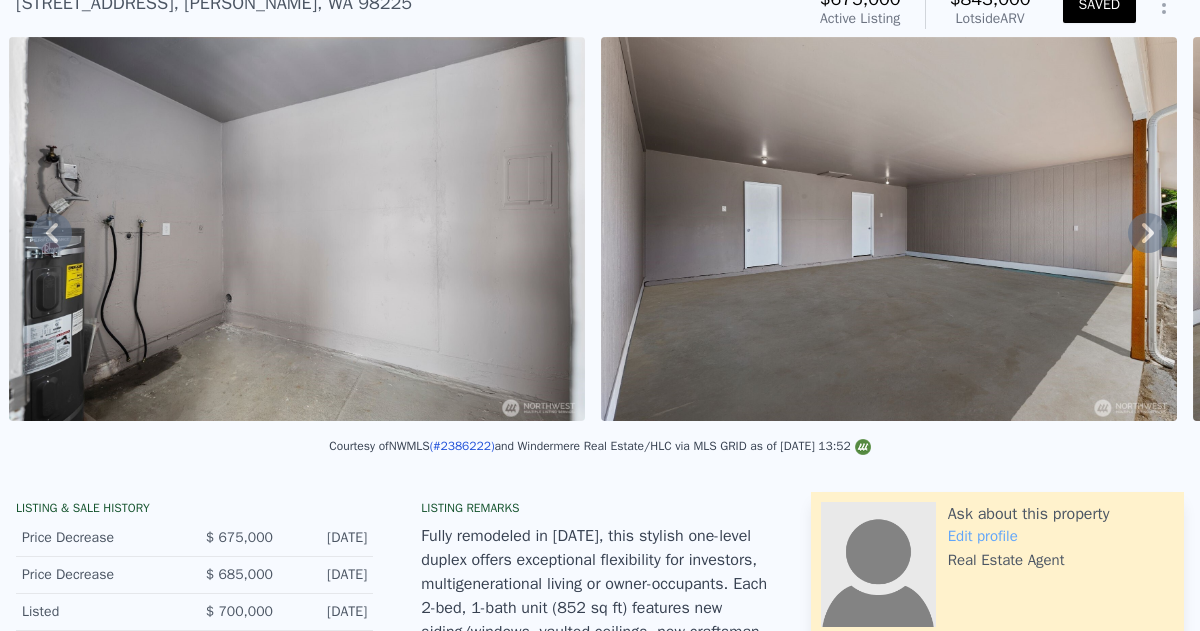 click 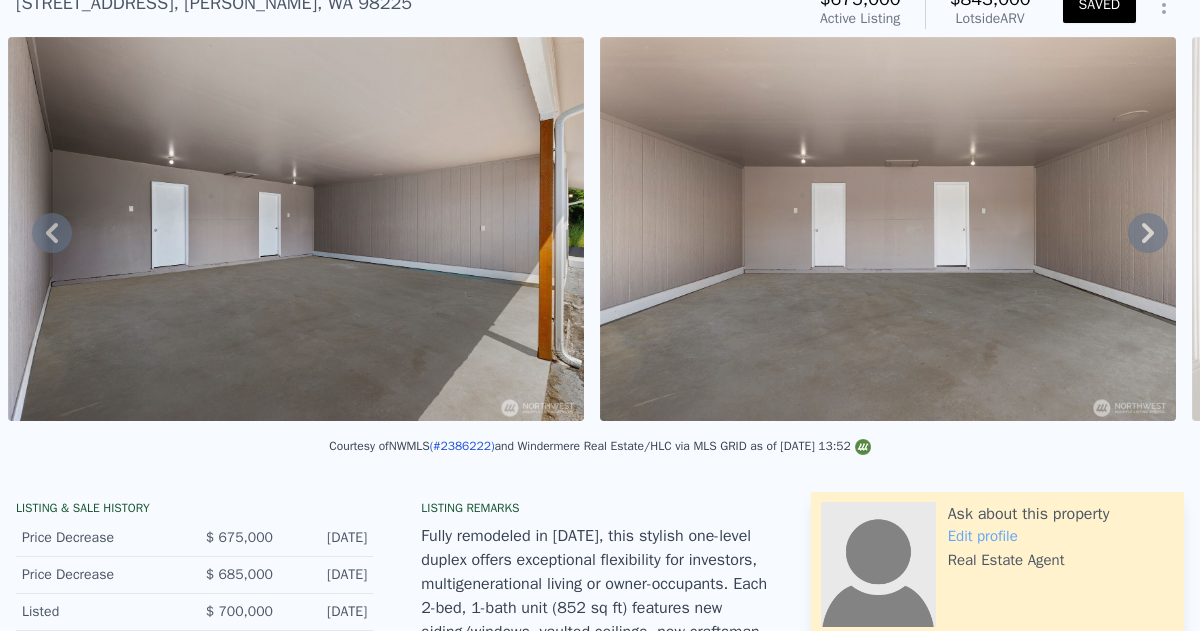 click 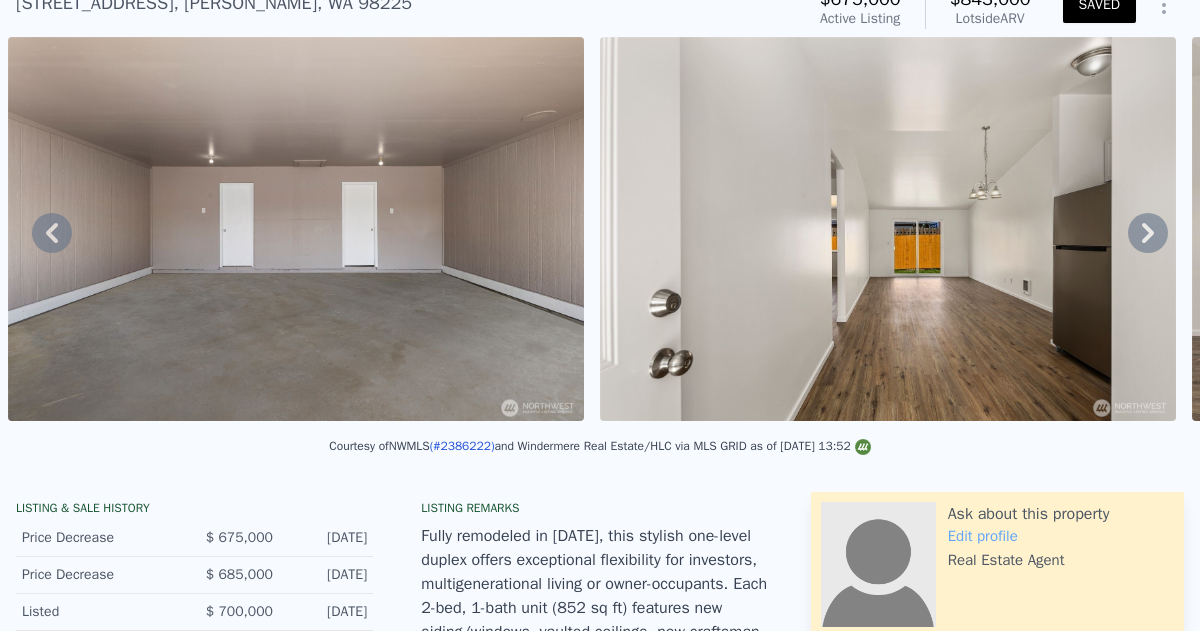 scroll, scrollTop: 0, scrollLeft: 12166, axis: horizontal 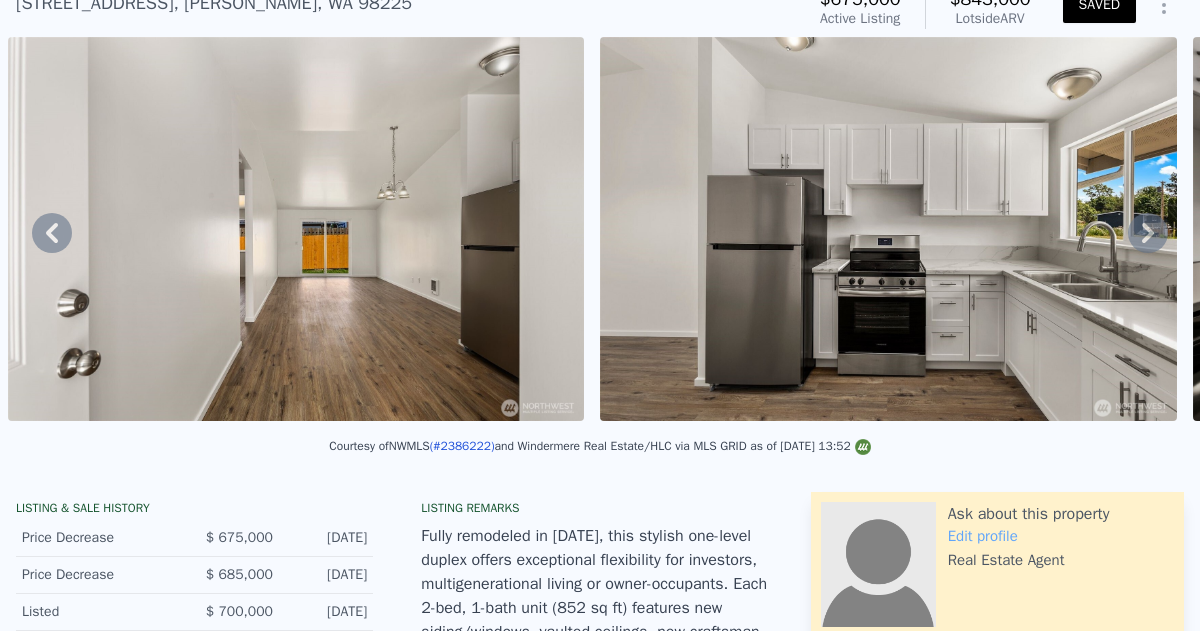 click 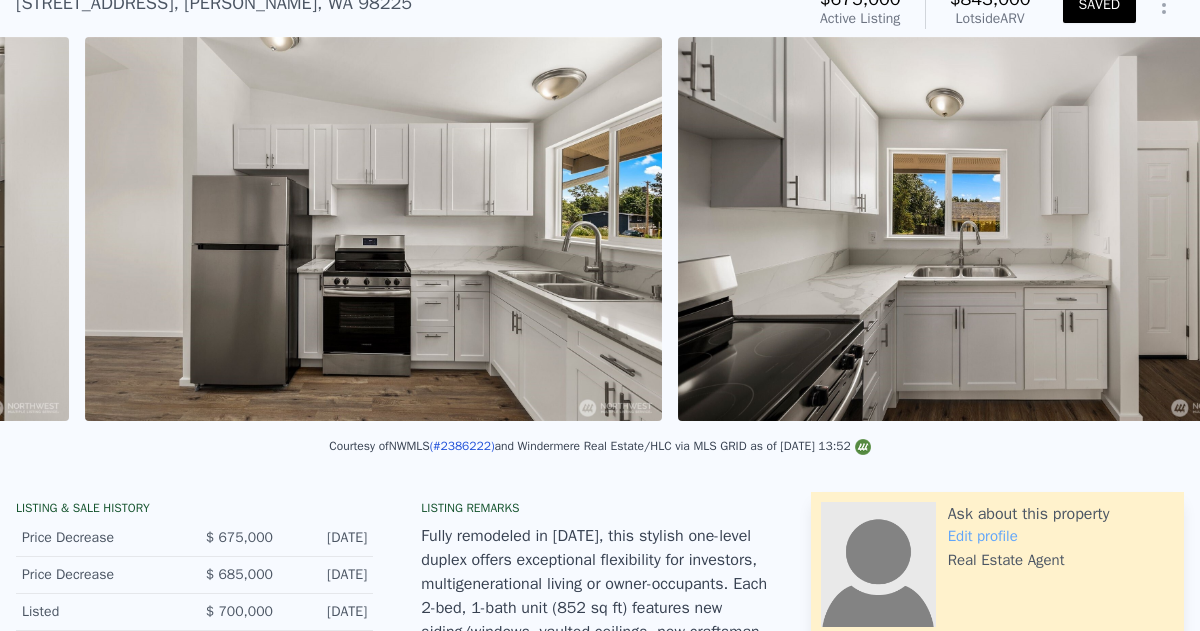 scroll, scrollTop: 0, scrollLeft: 13350, axis: horizontal 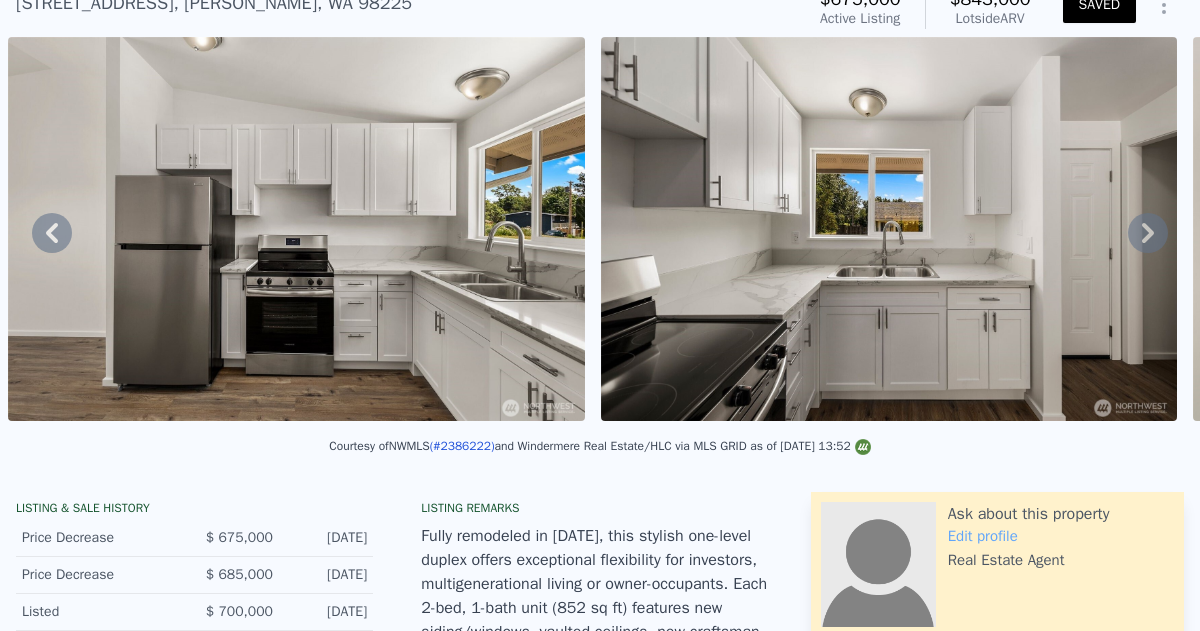 click 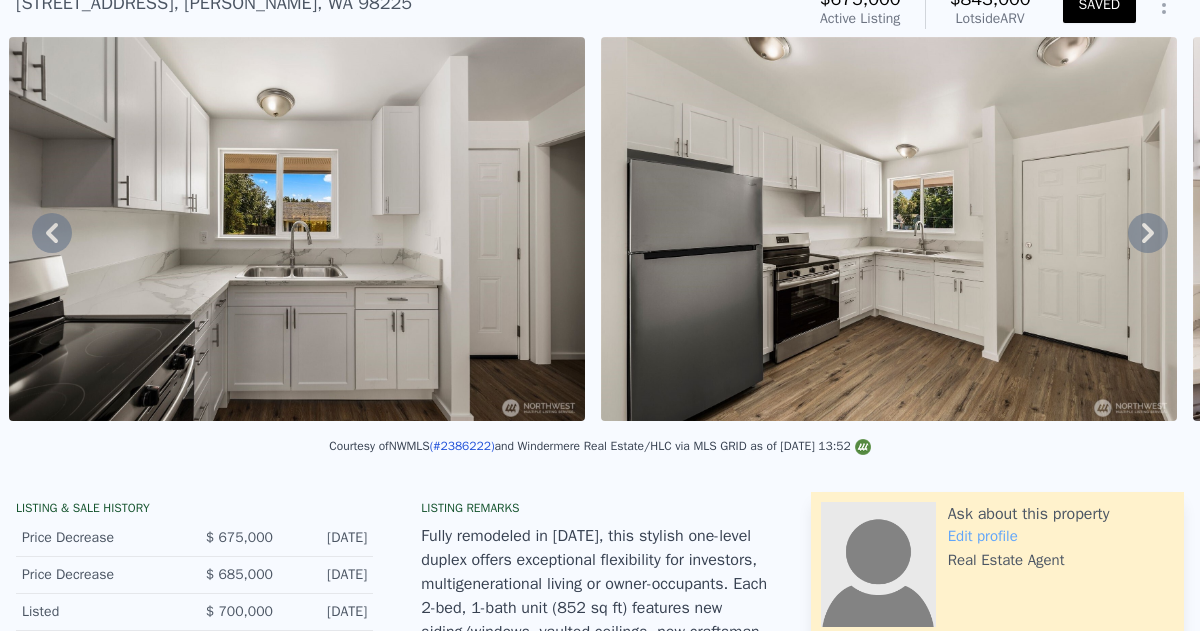 click 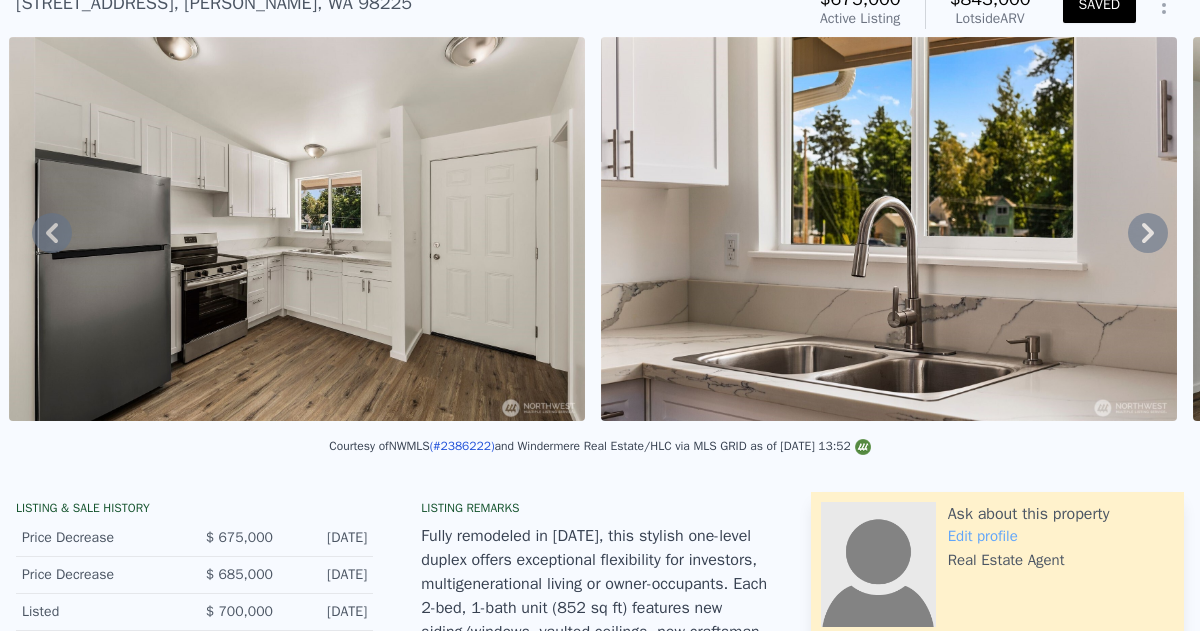 click 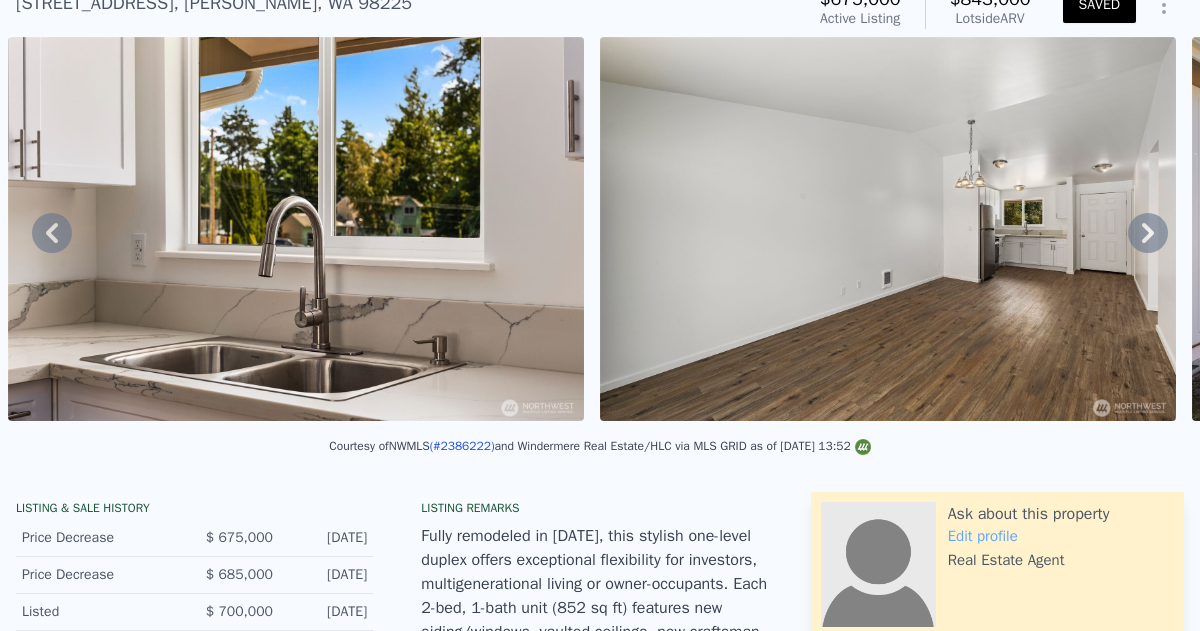 click 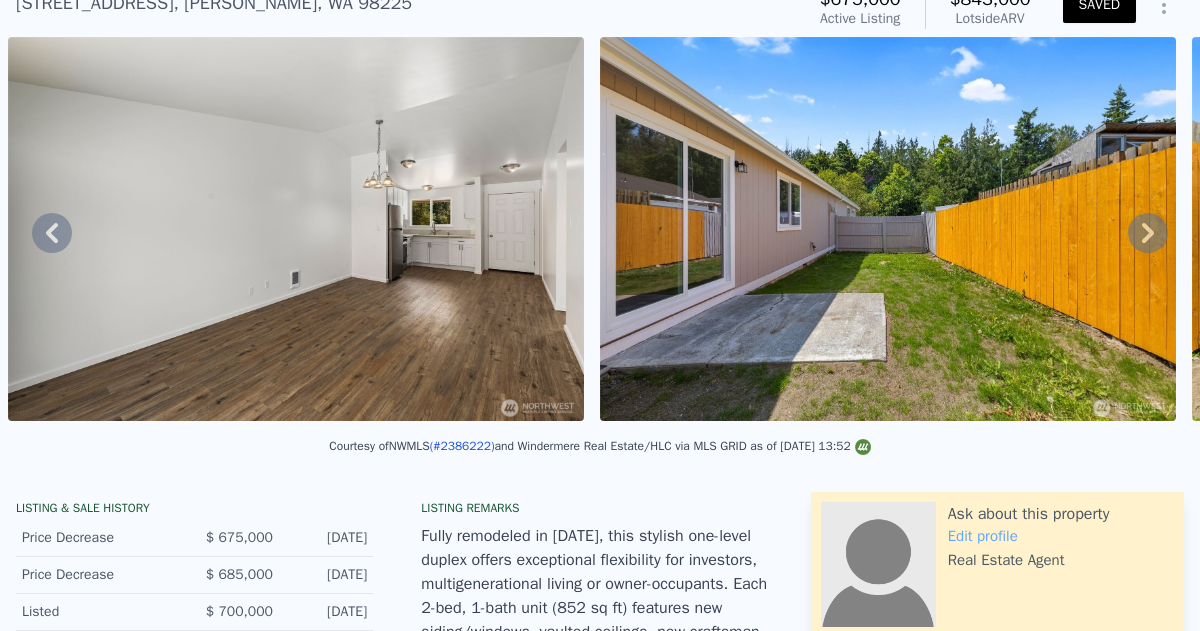 scroll, scrollTop: 0, scrollLeft: 15719, axis: horizontal 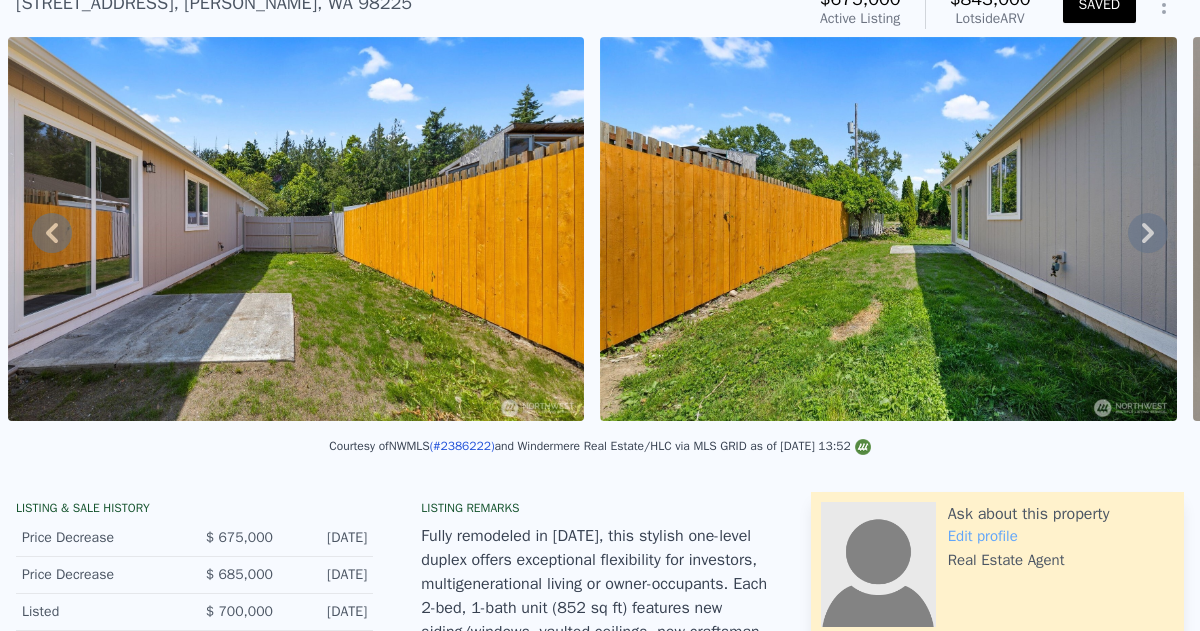 click 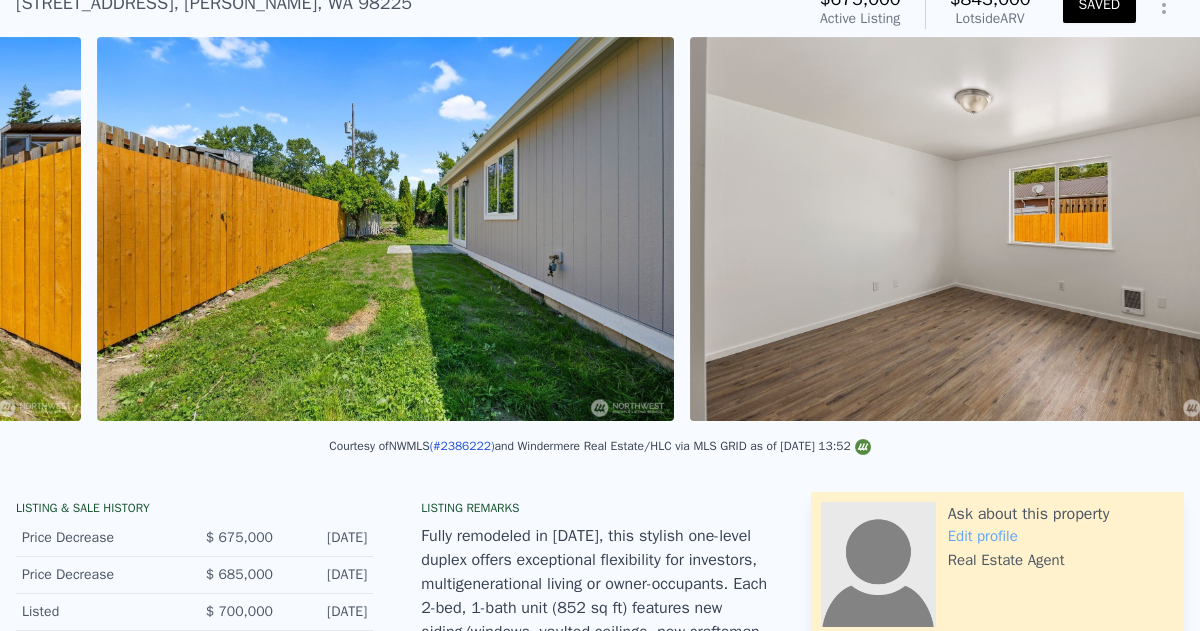 scroll, scrollTop: 0, scrollLeft: 16903, axis: horizontal 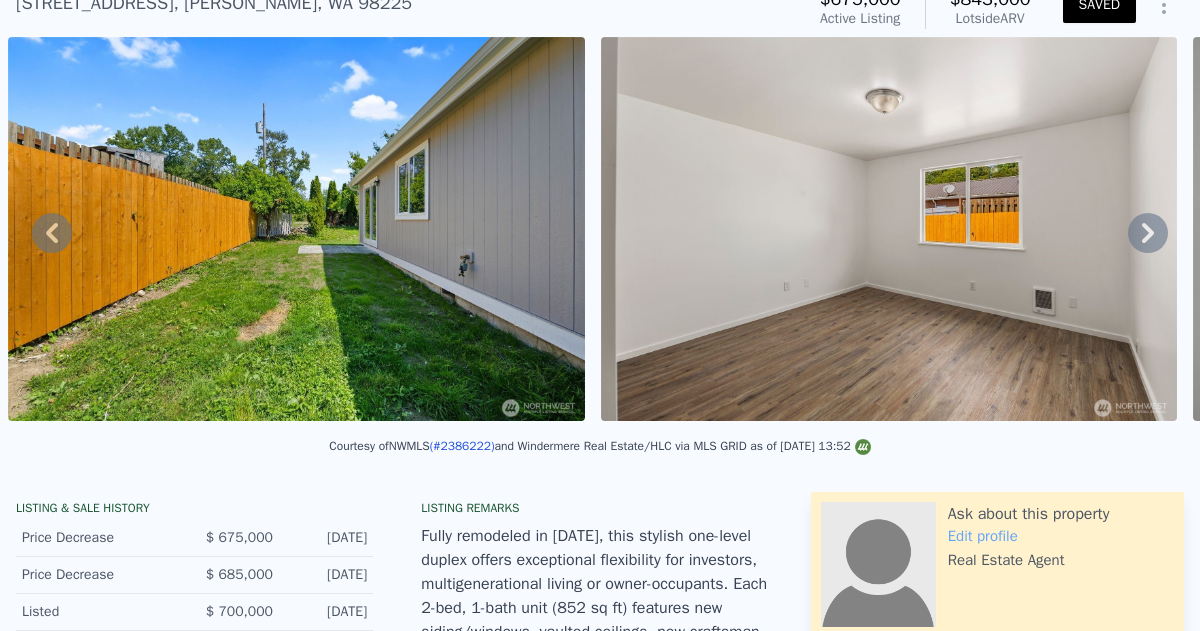 click 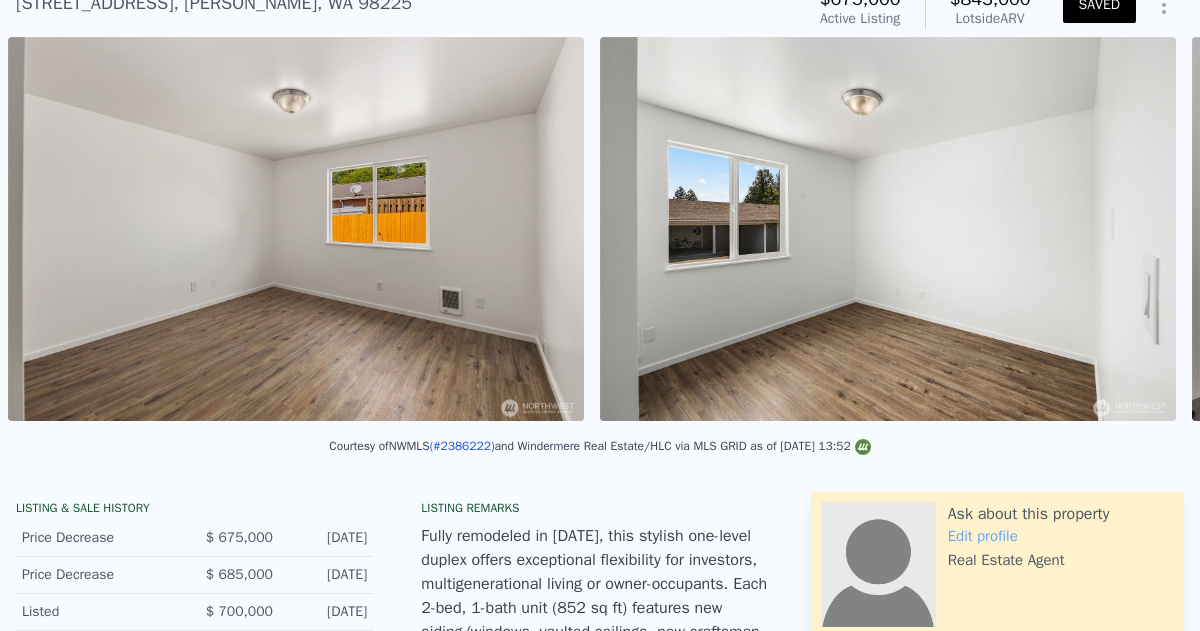 scroll, scrollTop: 0, scrollLeft: 17495, axis: horizontal 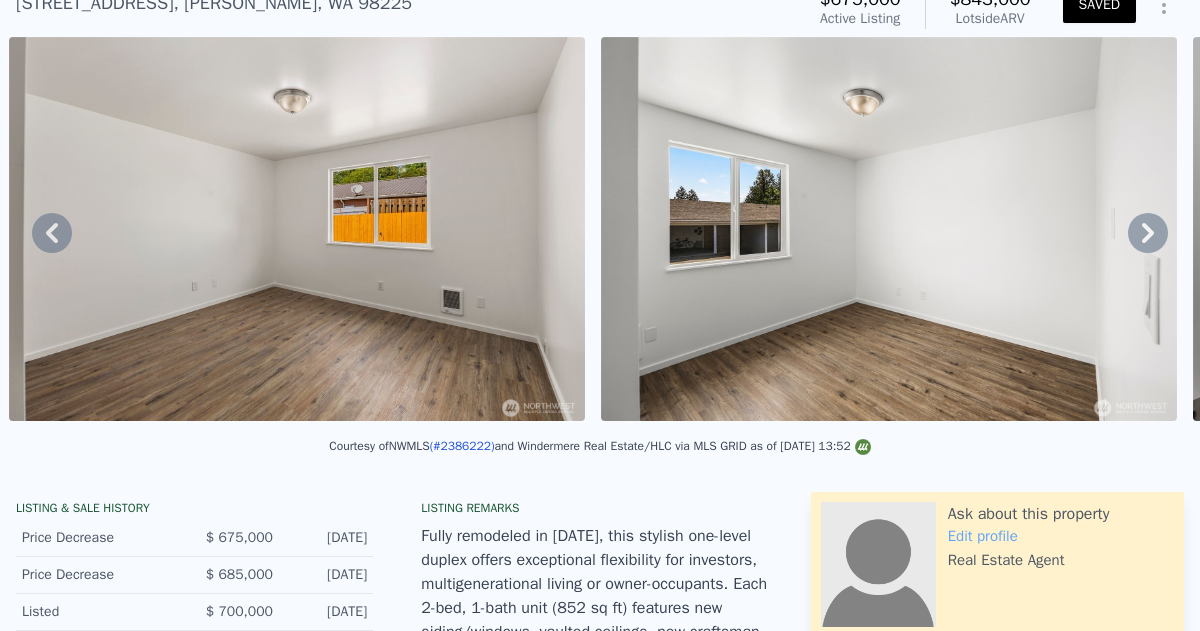 click 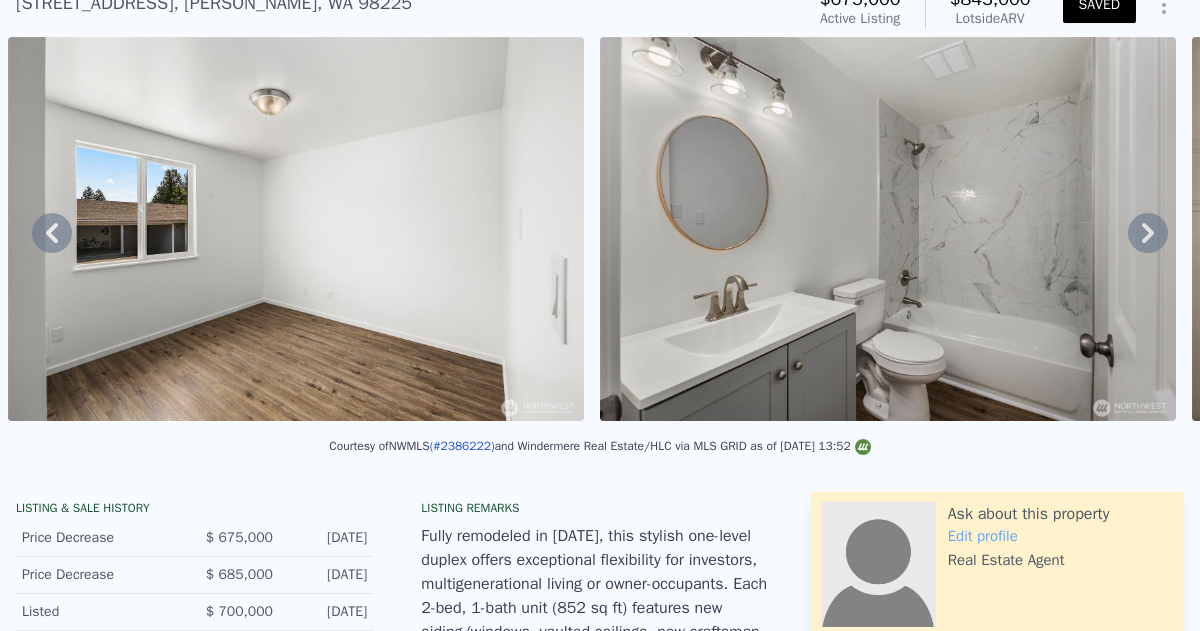 scroll, scrollTop: 0, scrollLeft: 18087, axis: horizontal 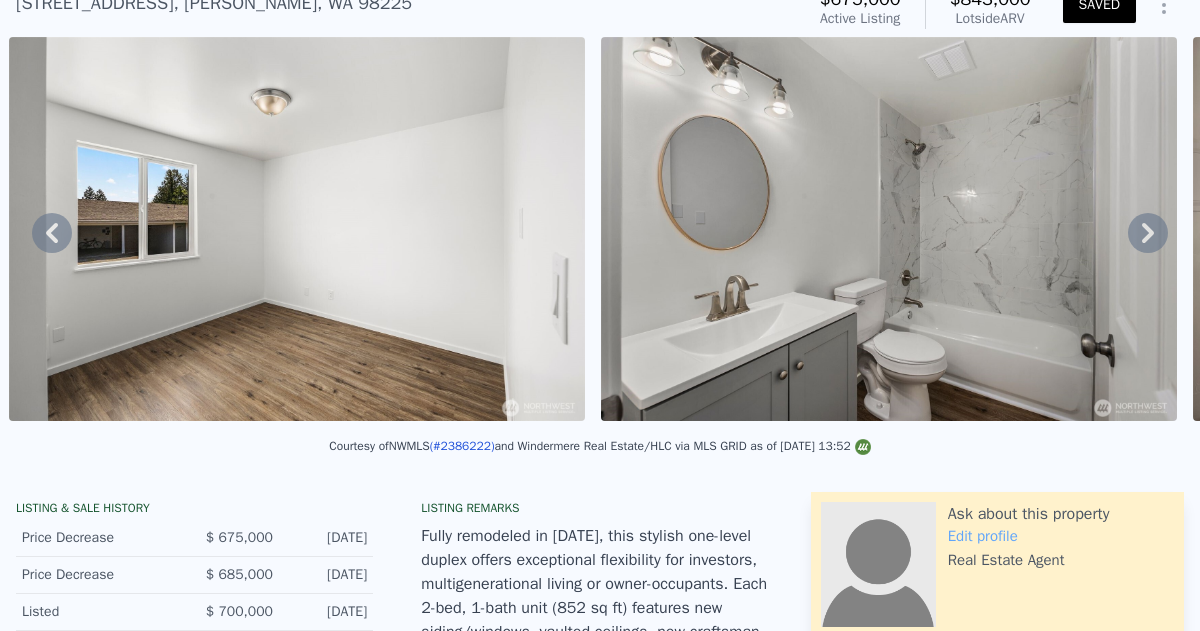 click 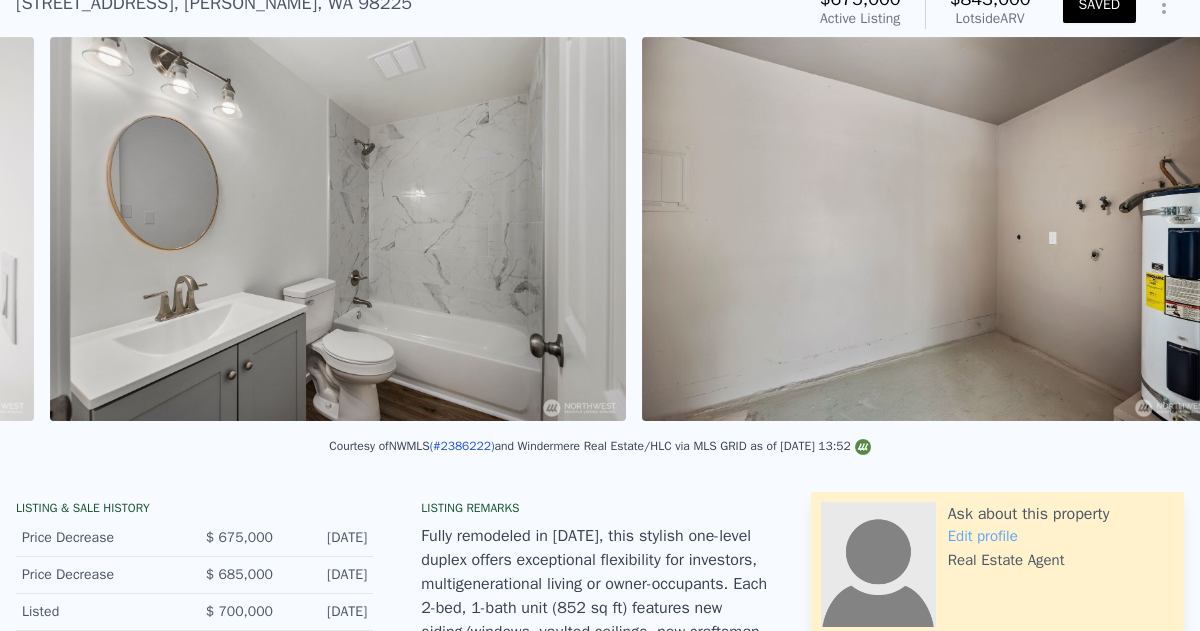 scroll, scrollTop: 0, scrollLeft: 18680, axis: horizontal 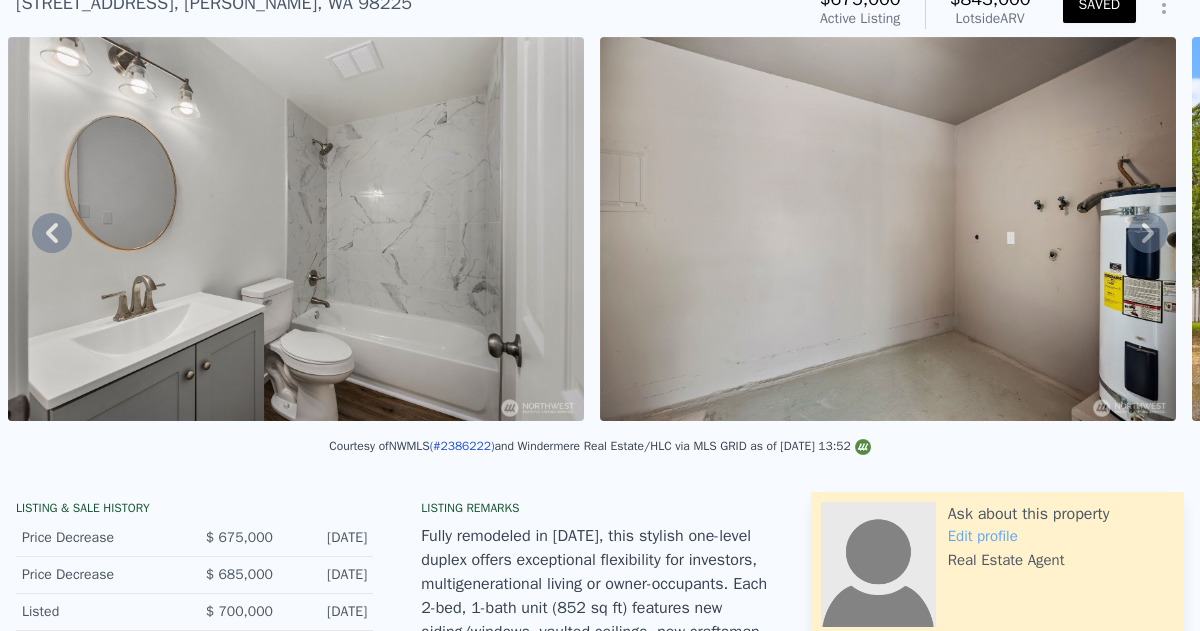 click 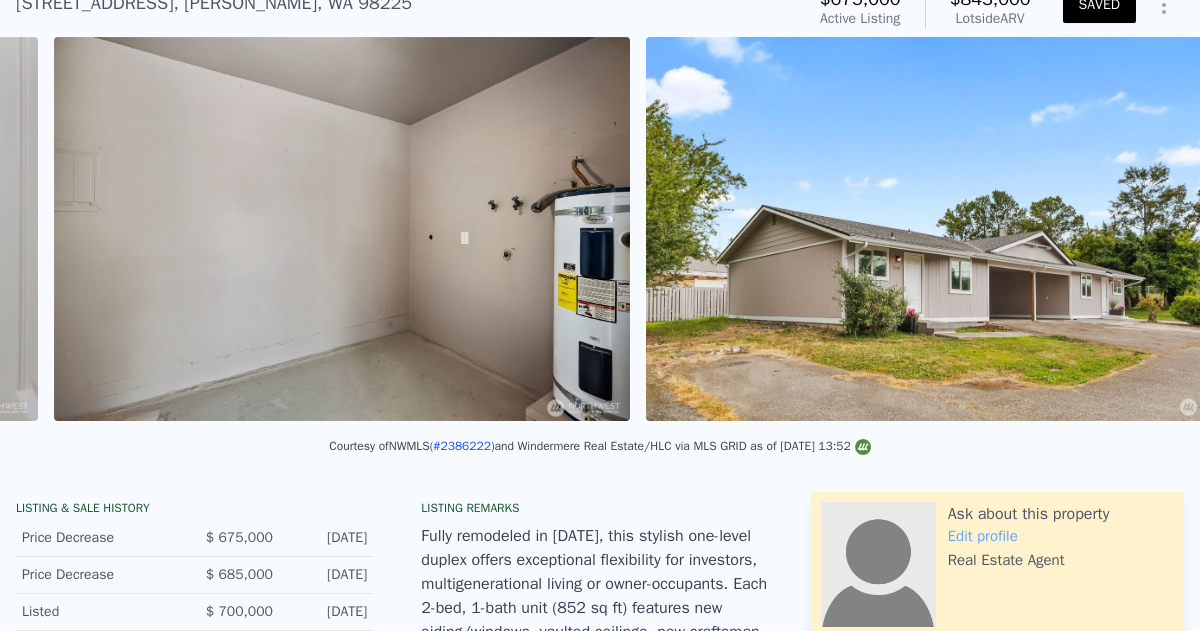 scroll, scrollTop: 0, scrollLeft: 19272, axis: horizontal 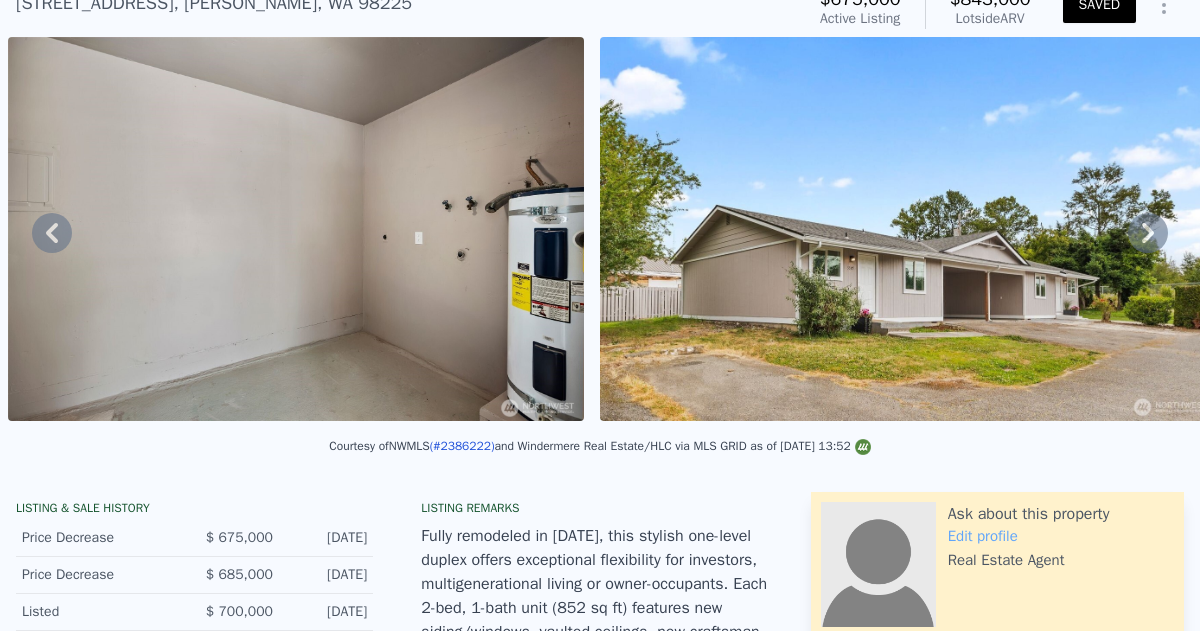 click 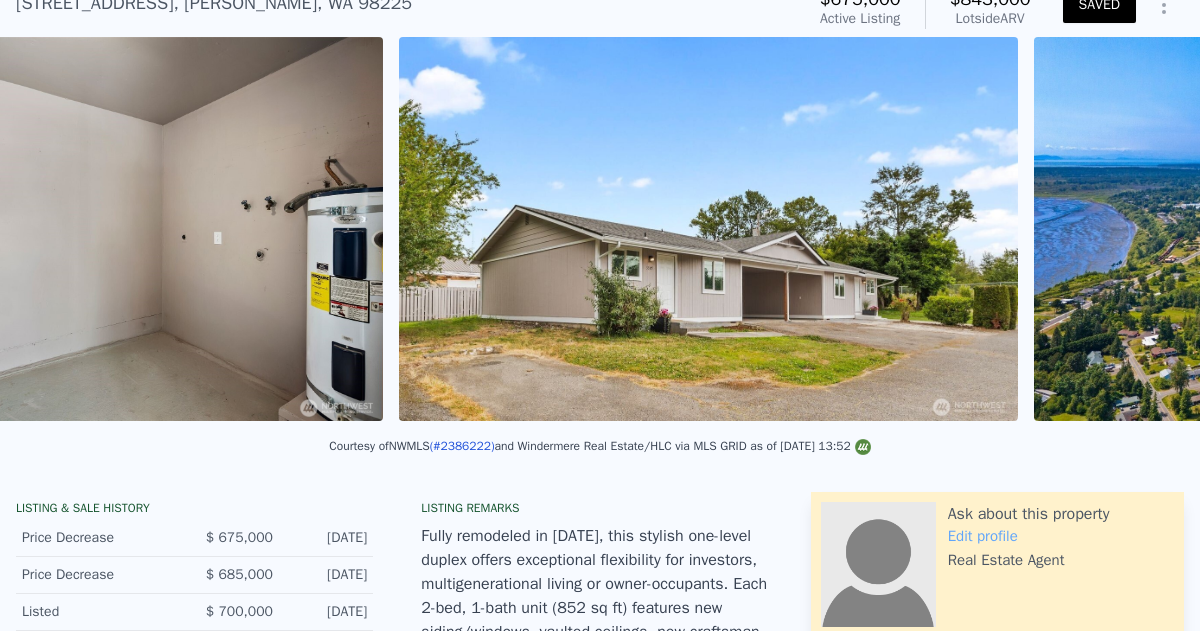 scroll, scrollTop: 0, scrollLeft: 19864, axis: horizontal 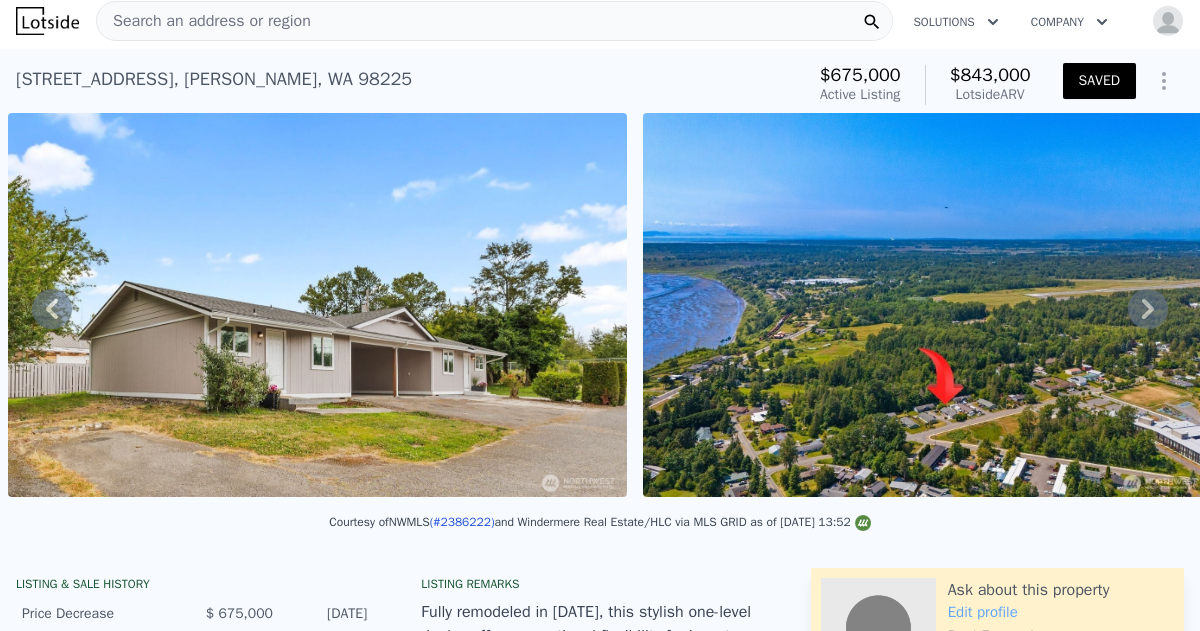 click at bounding box center (317, 305) 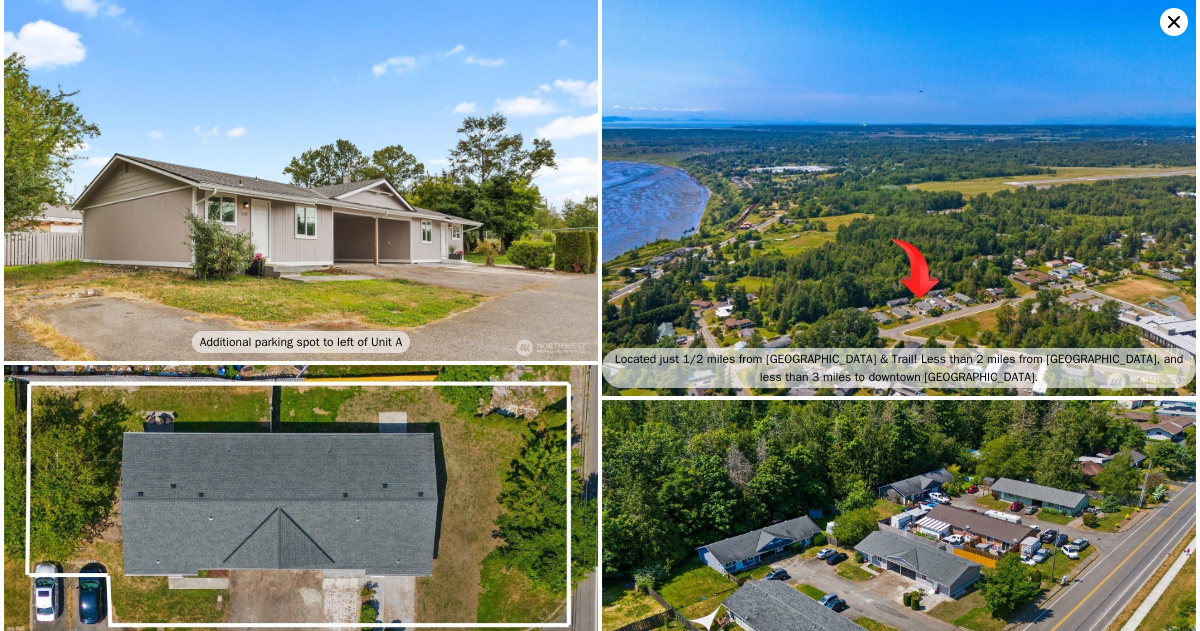 scroll, scrollTop: 6398, scrollLeft: 0, axis: vertical 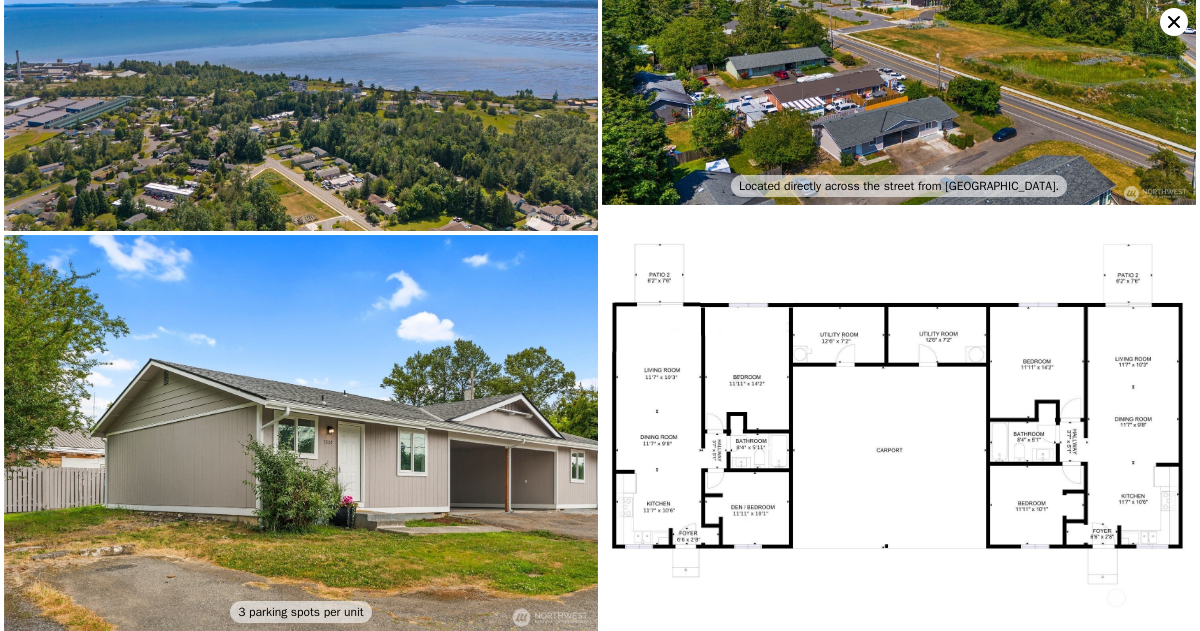 click 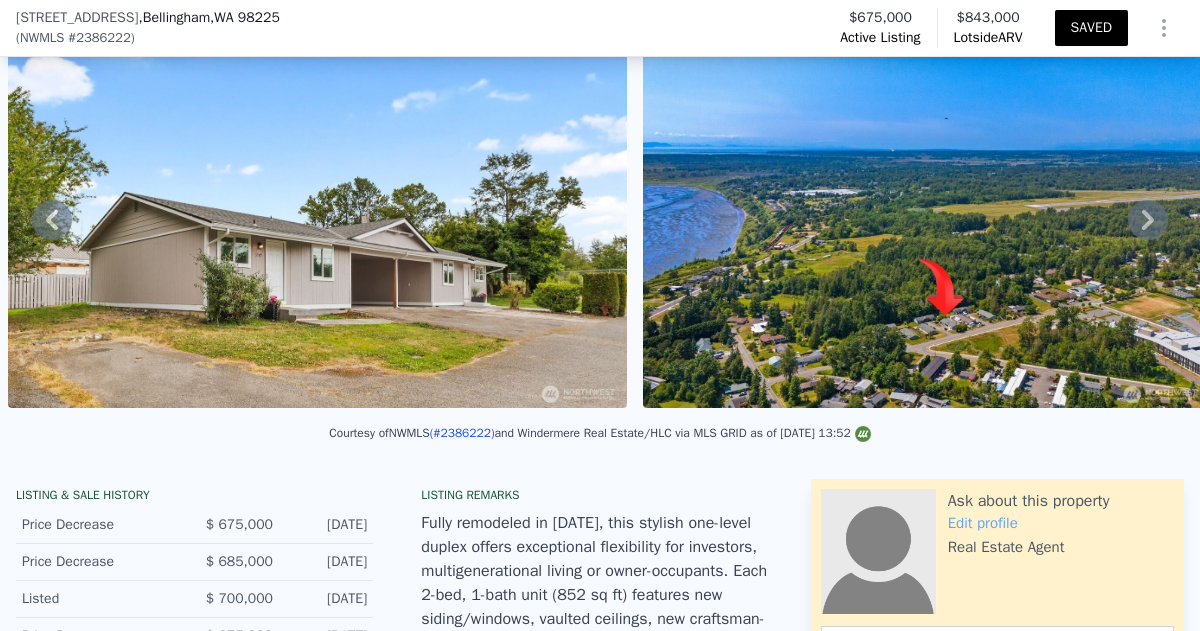 scroll, scrollTop: 110, scrollLeft: 0, axis: vertical 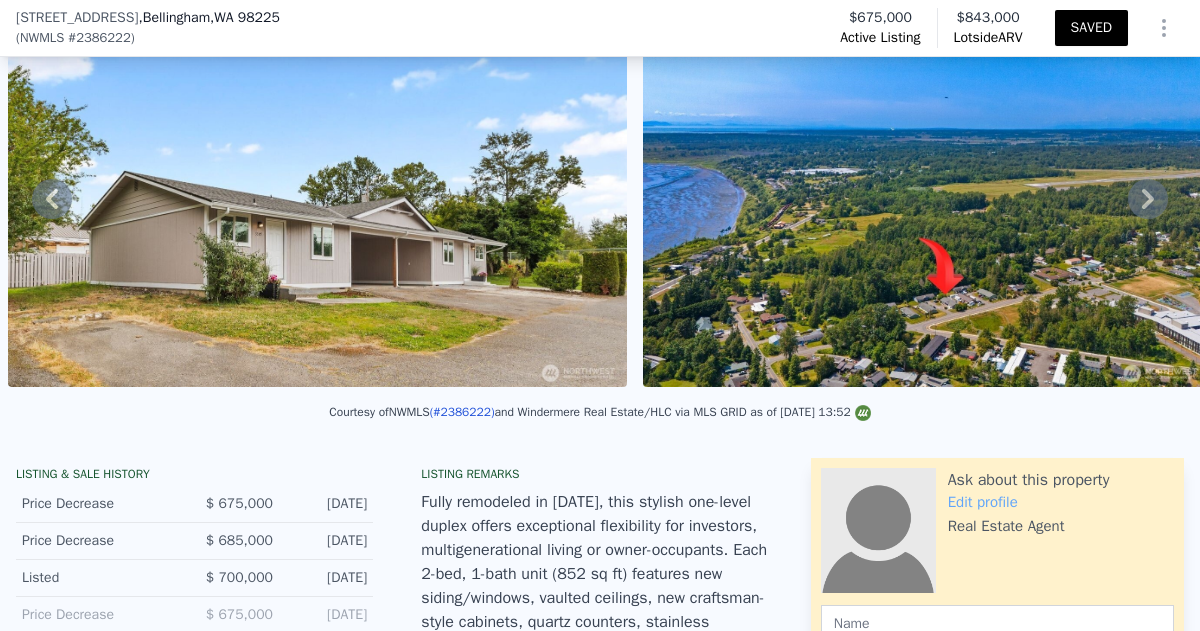 click at bounding box center [317, 195] 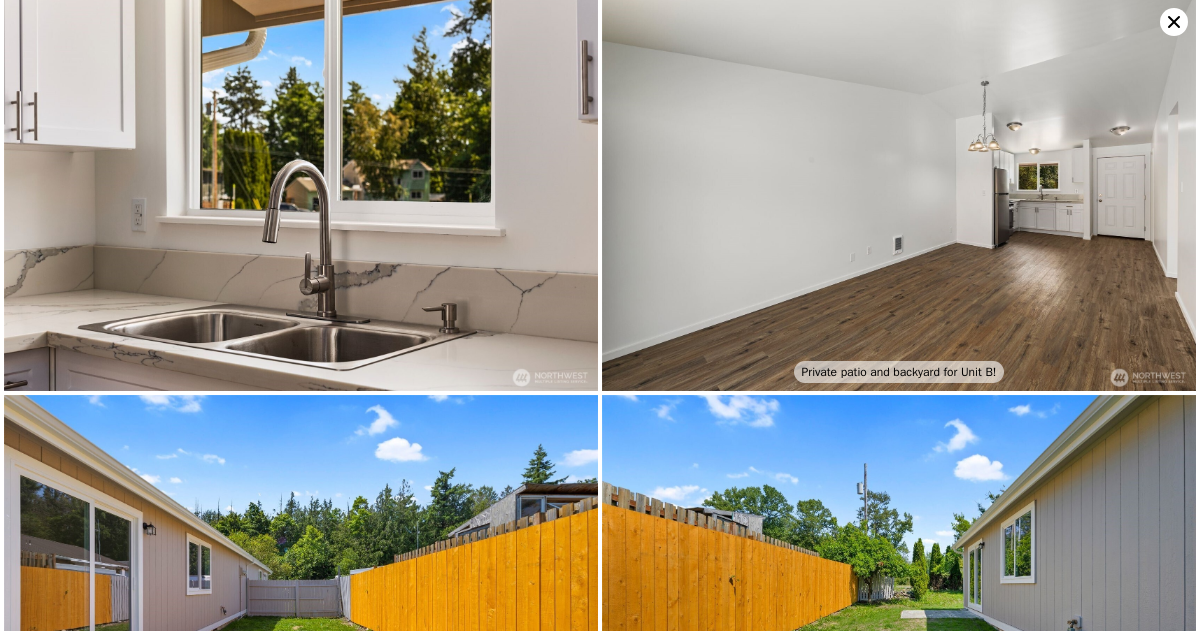 scroll, scrollTop: 4798, scrollLeft: 0, axis: vertical 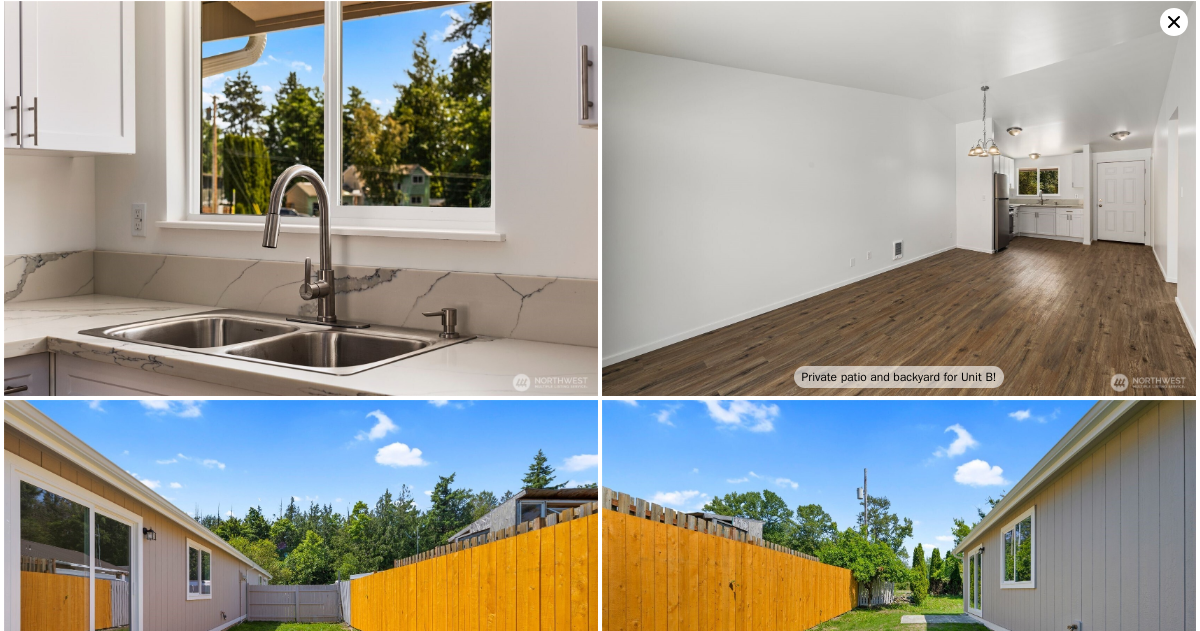 click 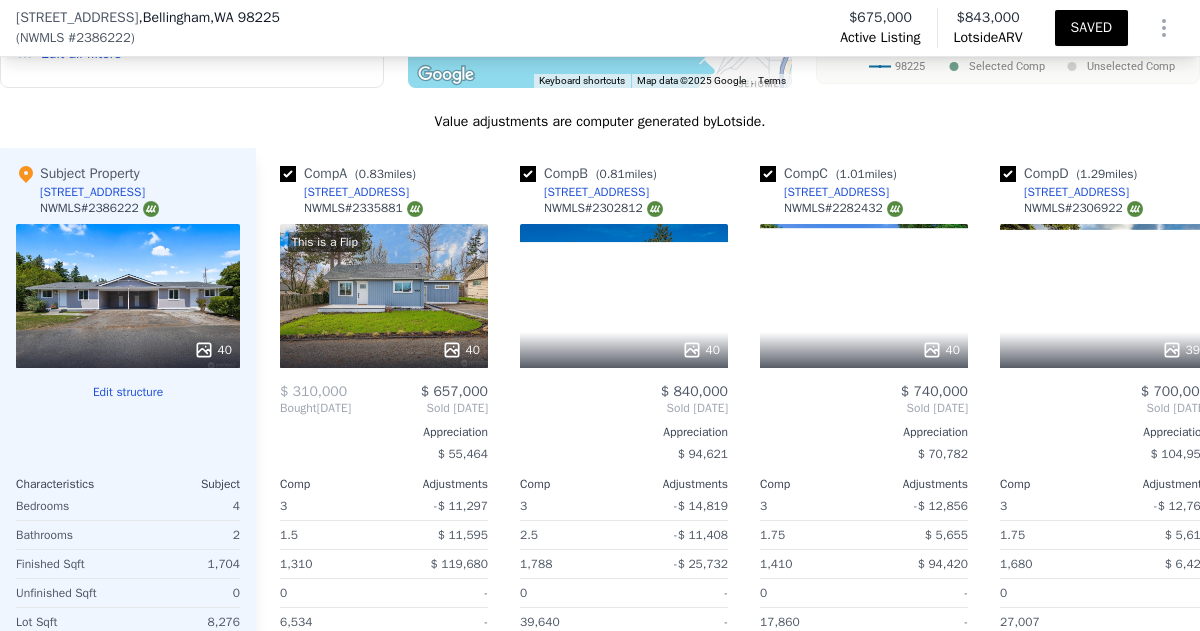 scroll, scrollTop: 2684, scrollLeft: 0, axis: vertical 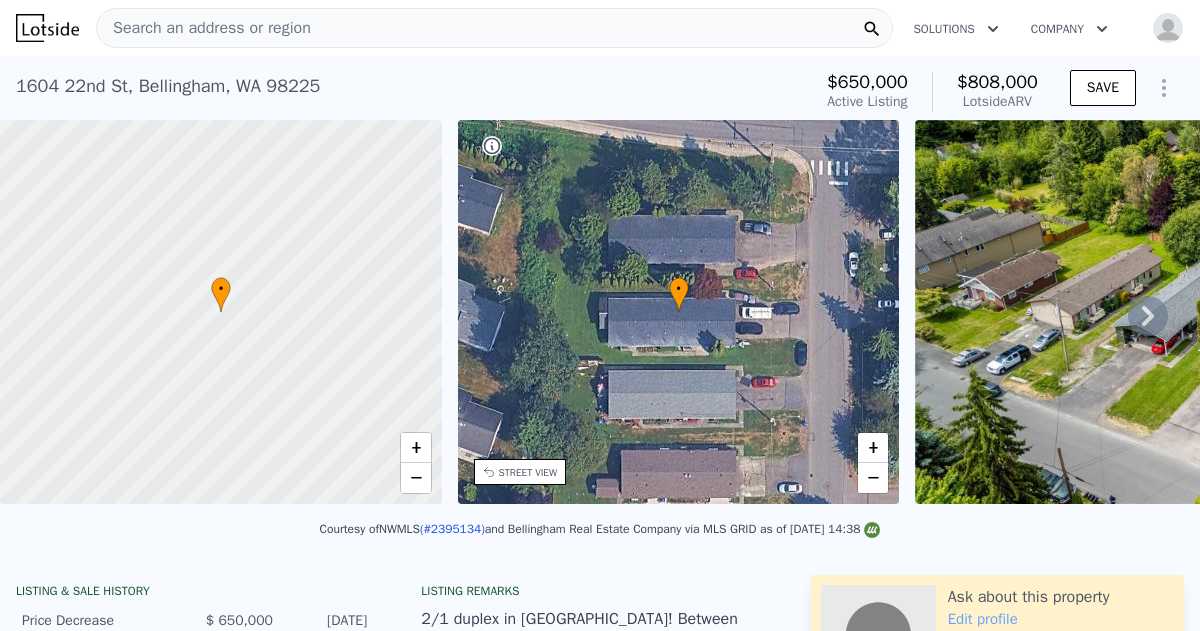 click 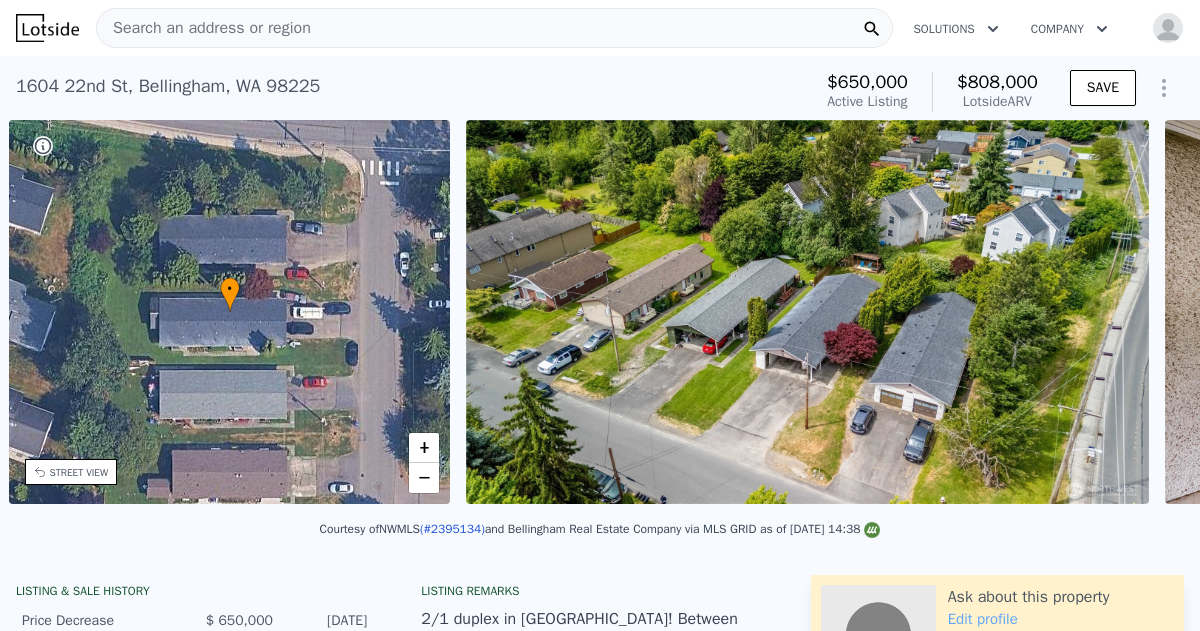 scroll, scrollTop: 0, scrollLeft: 465, axis: horizontal 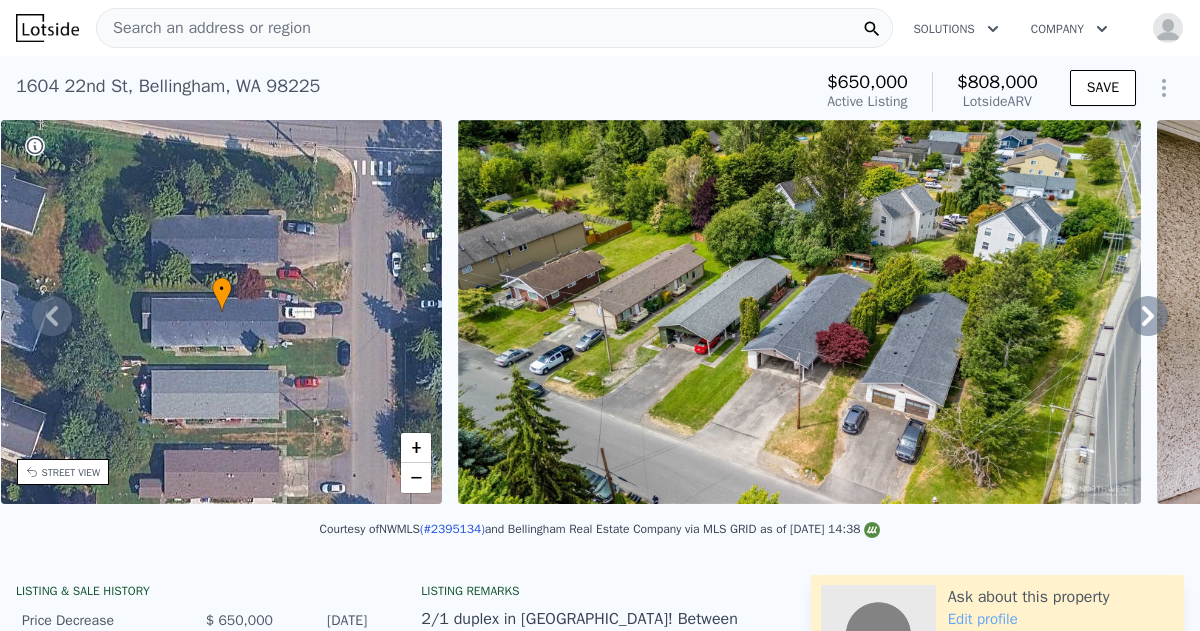click 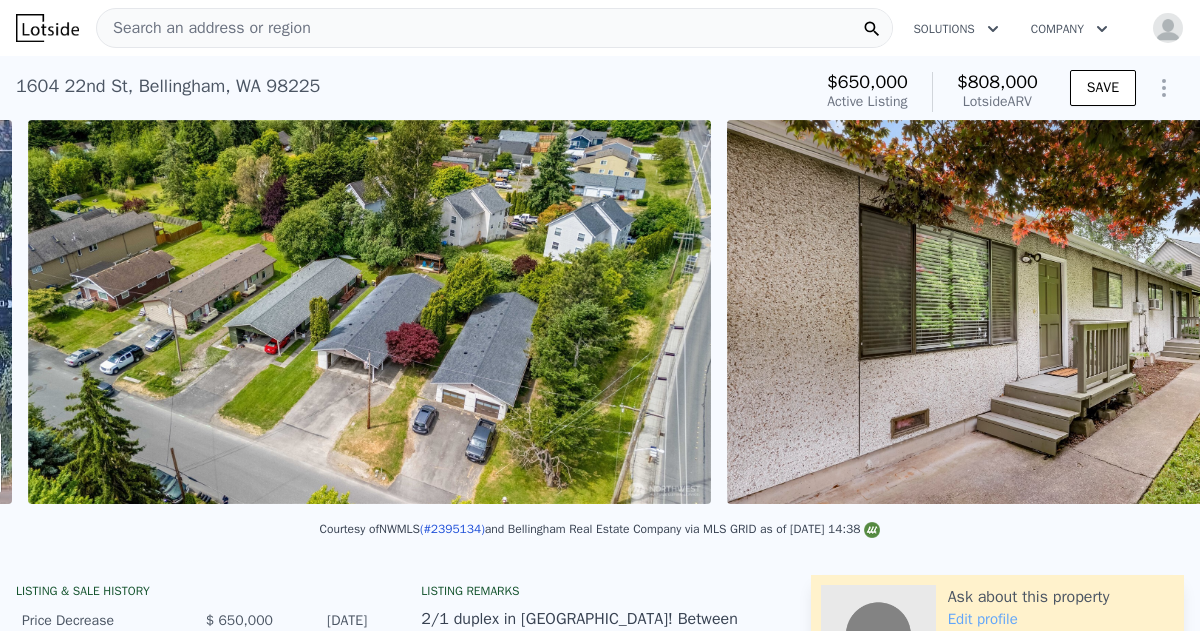 scroll, scrollTop: 0, scrollLeft: 915, axis: horizontal 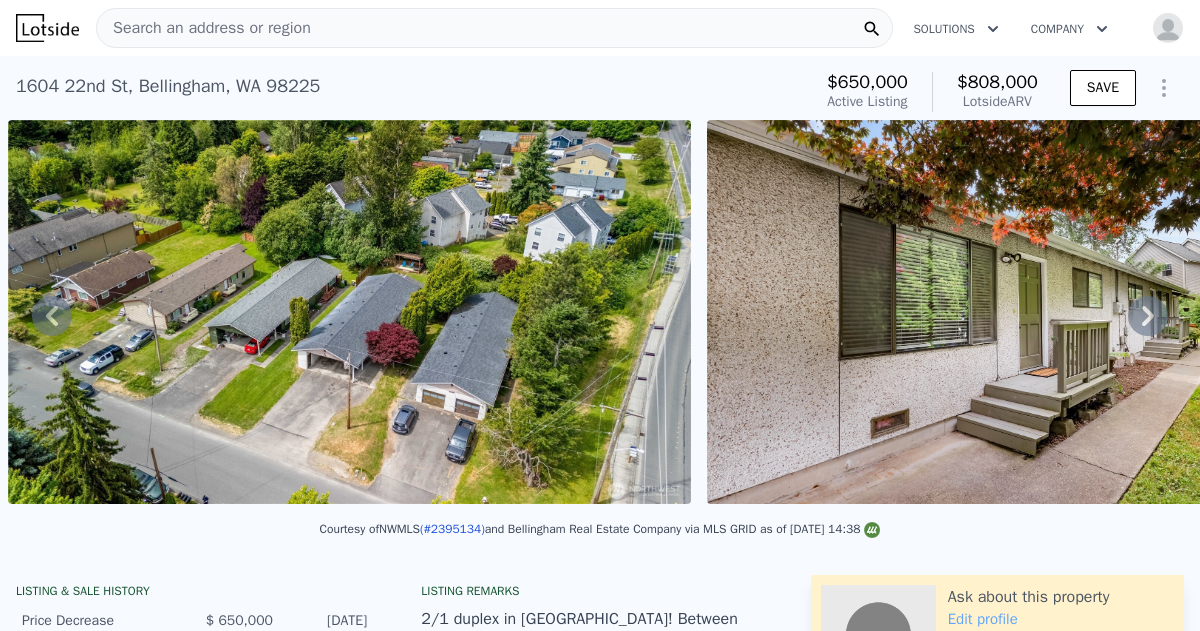 click 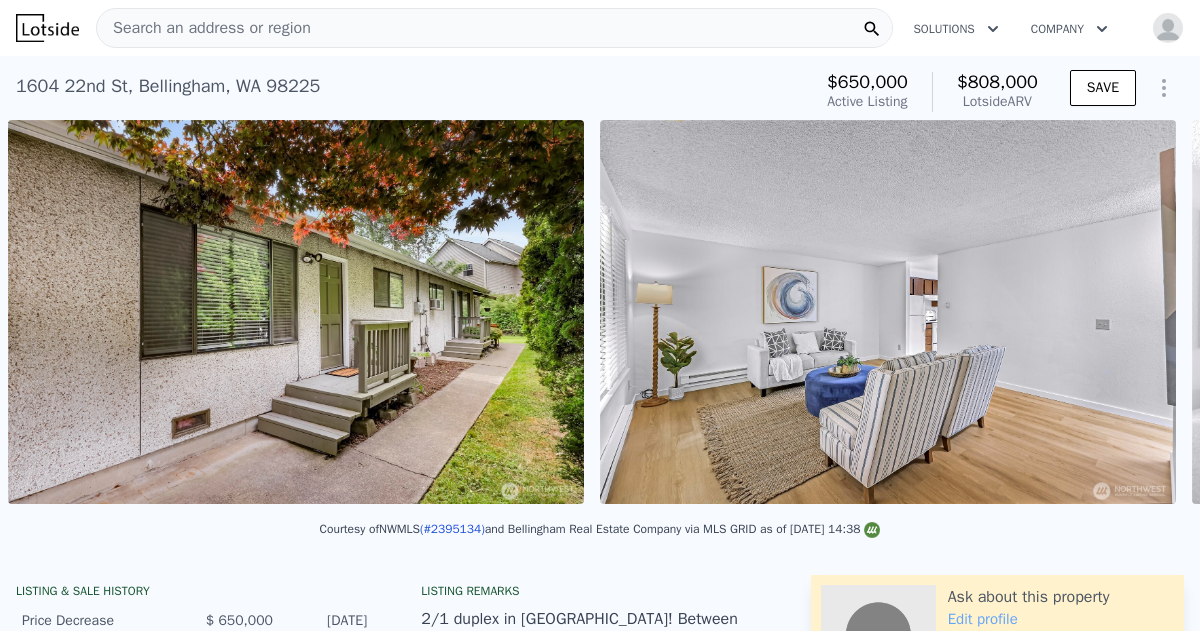 scroll, scrollTop: 0, scrollLeft: 1614, axis: horizontal 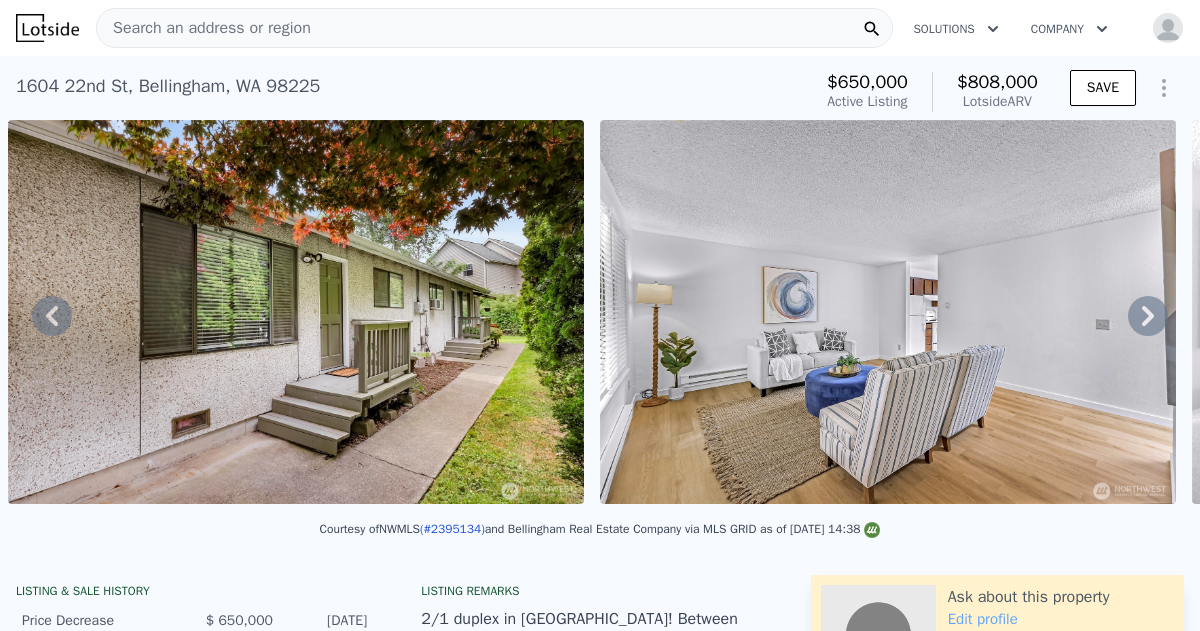 click 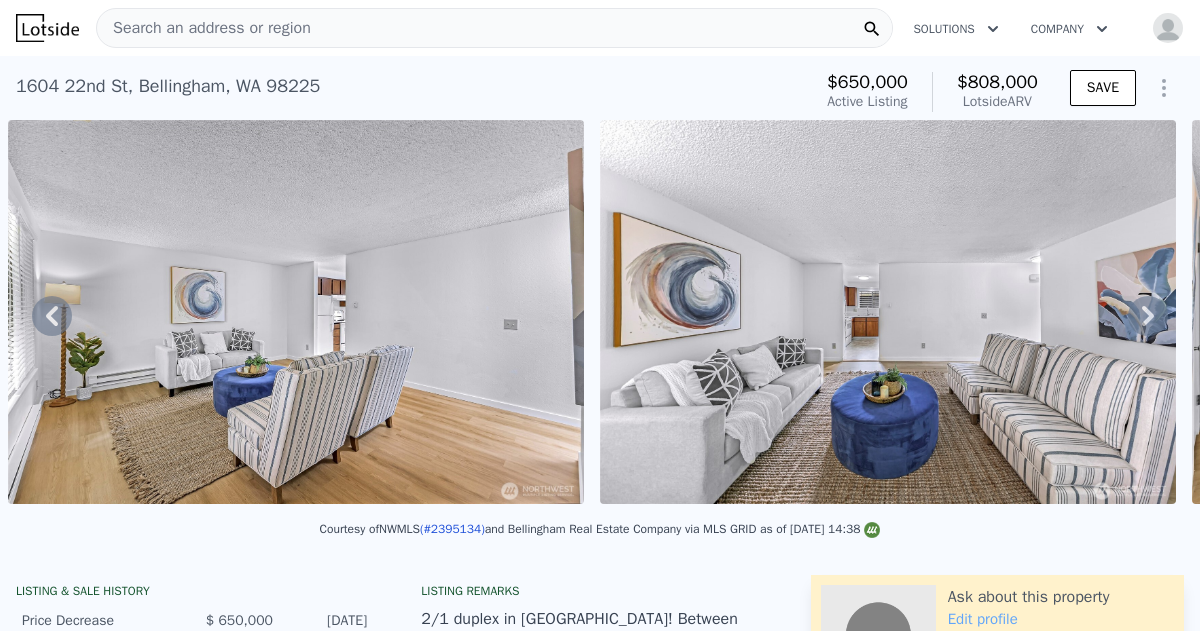 click 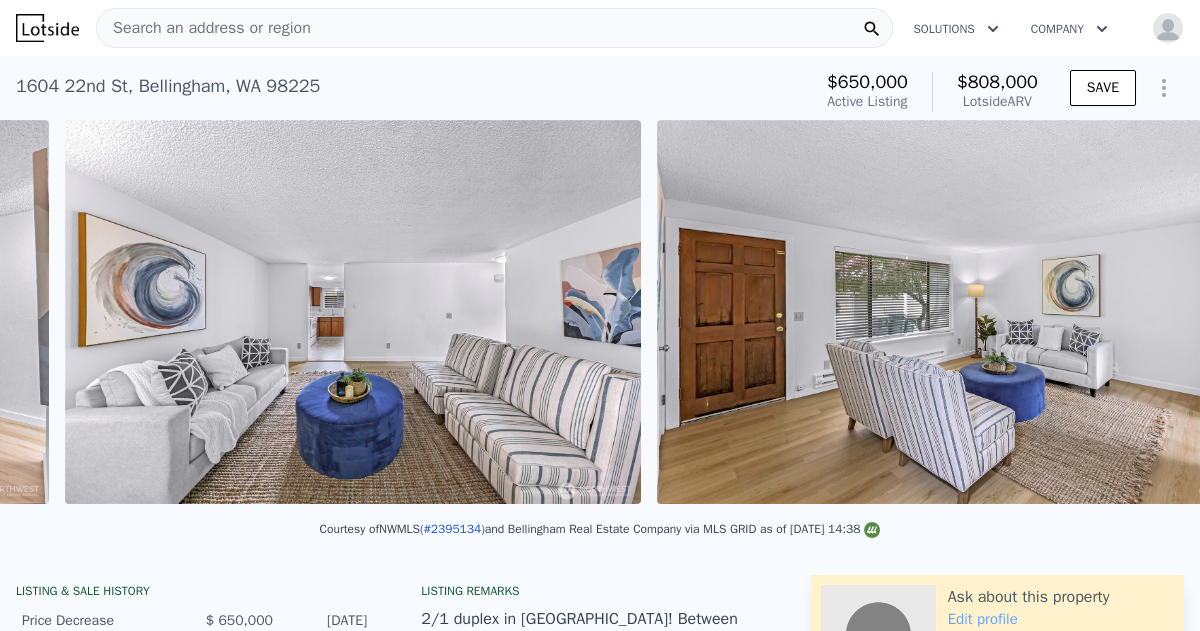 scroll, scrollTop: 0, scrollLeft: 2798, axis: horizontal 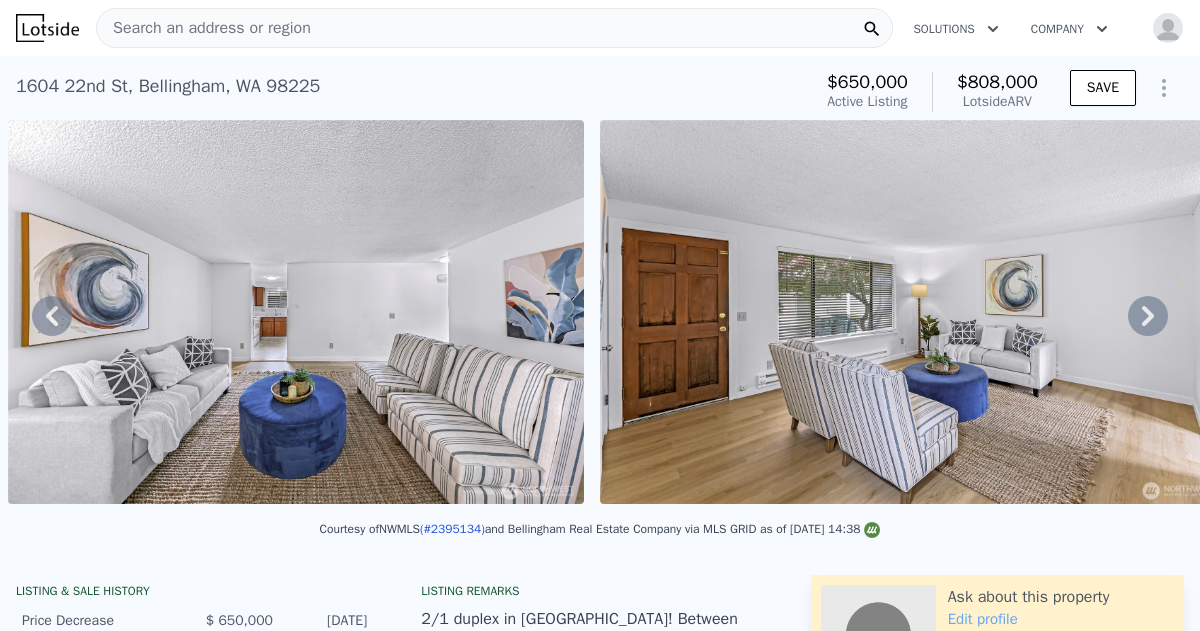 click 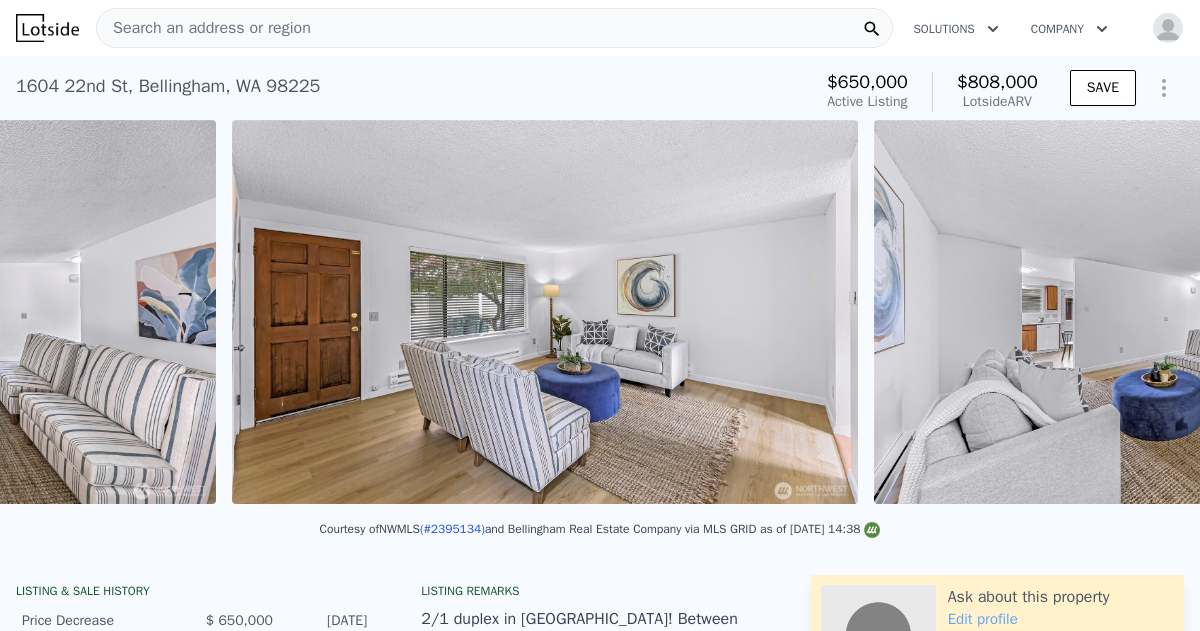 scroll, scrollTop: 0, scrollLeft: 3389, axis: horizontal 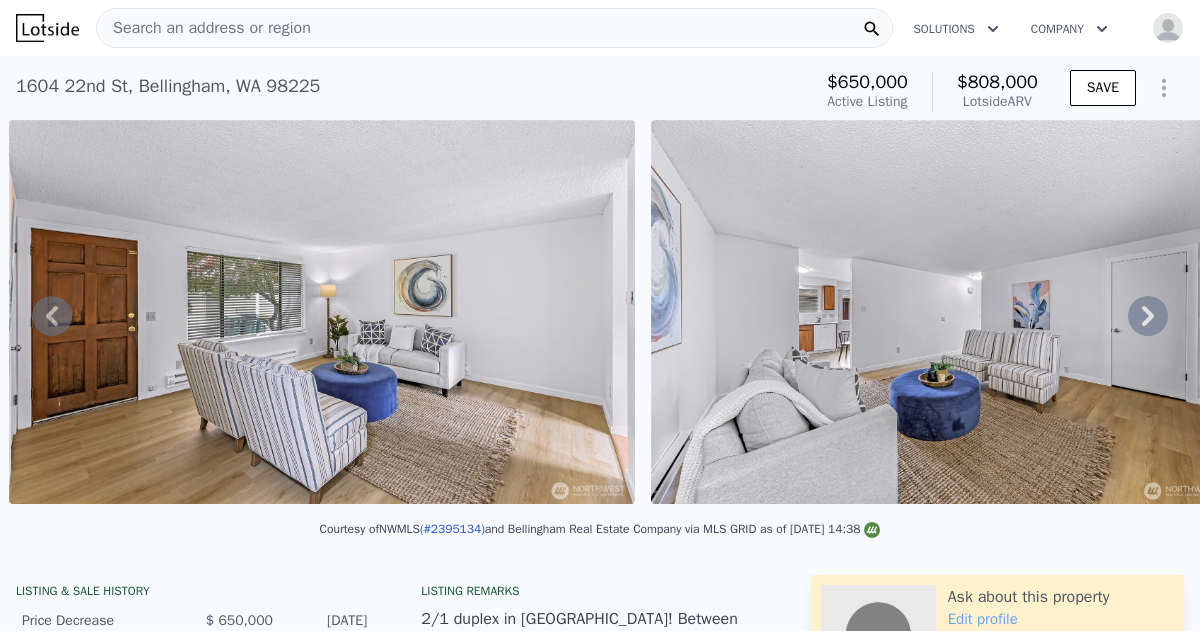 click 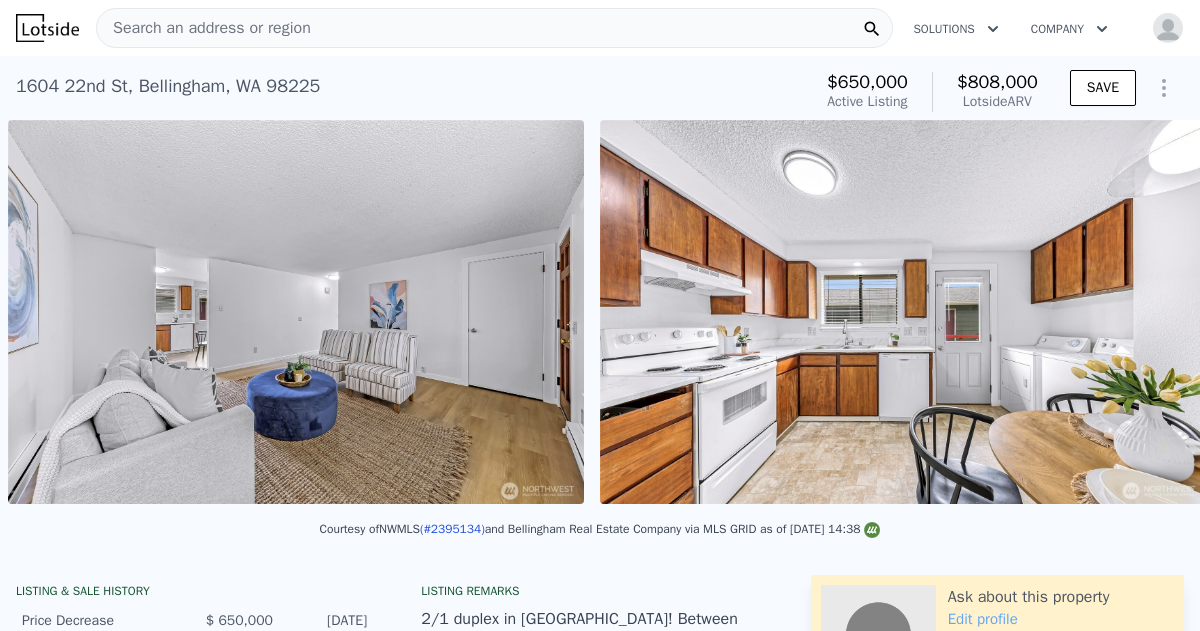 scroll, scrollTop: 0, scrollLeft: 4032, axis: horizontal 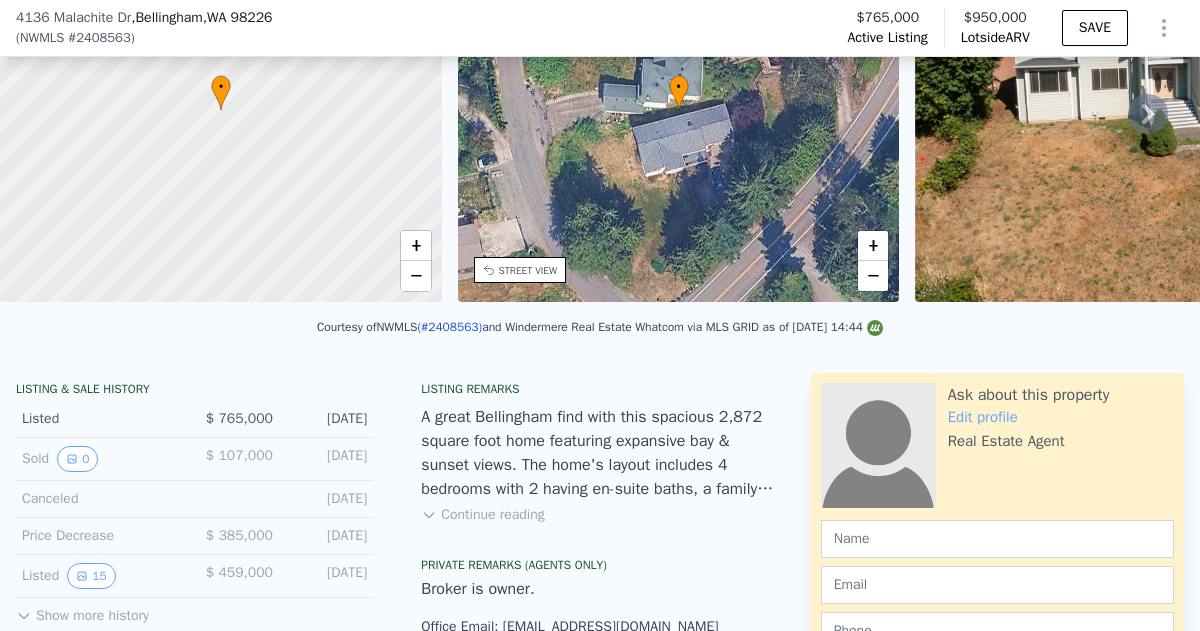 click on "Continue reading" at bounding box center [482, 515] 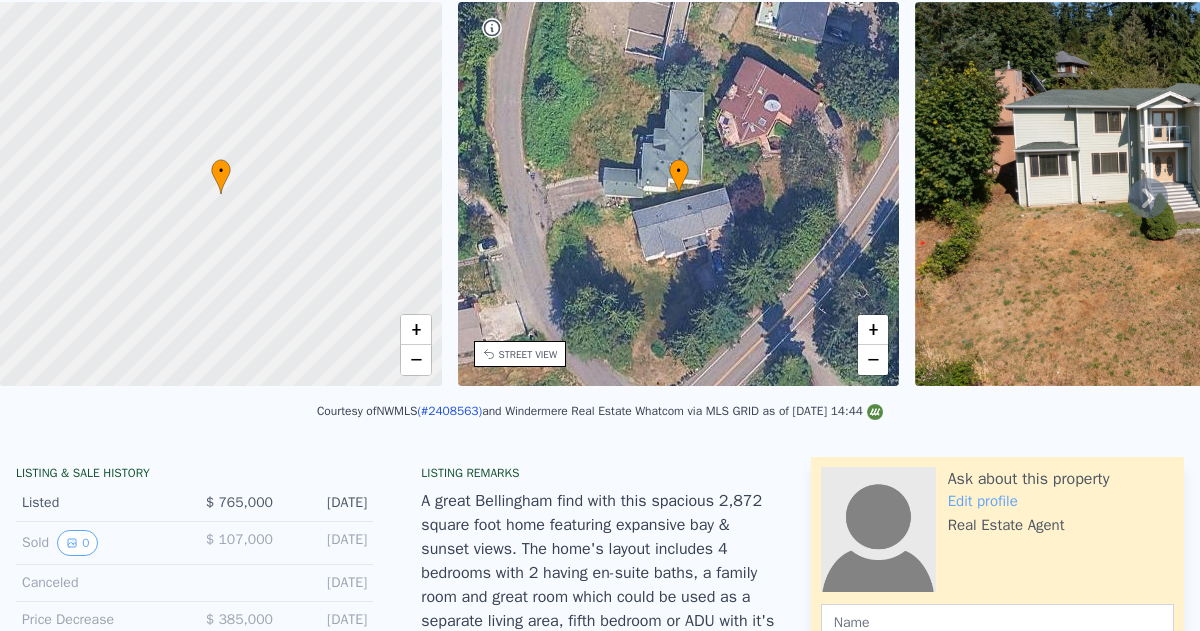 scroll, scrollTop: 0, scrollLeft: 0, axis: both 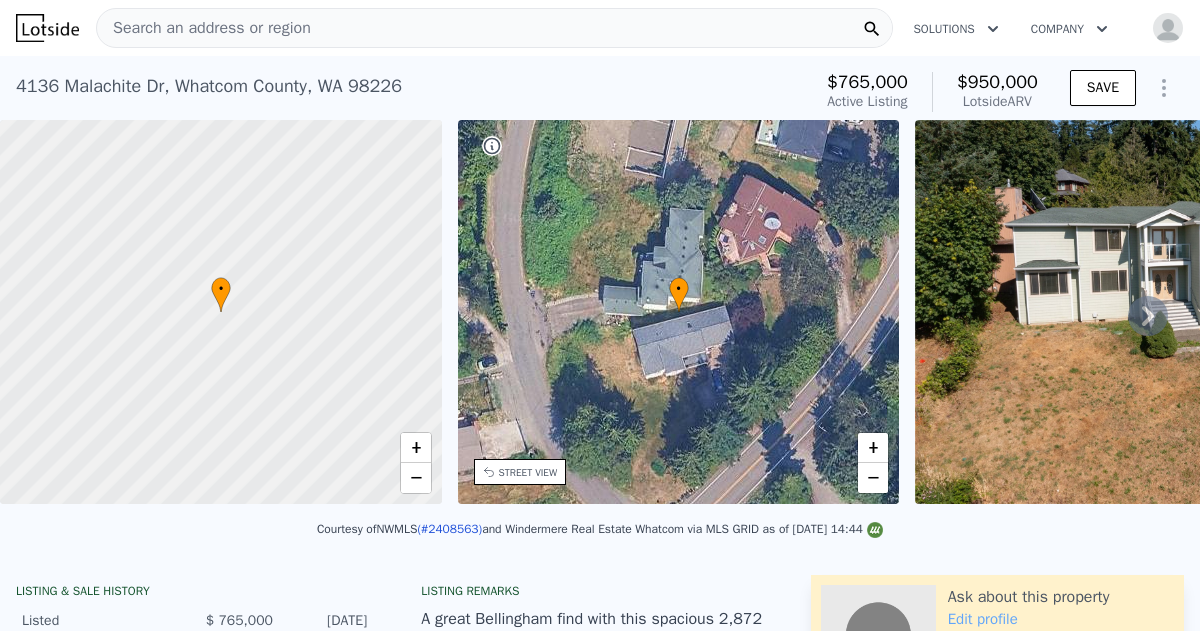 click on "•
+ −" at bounding box center (679, 312) 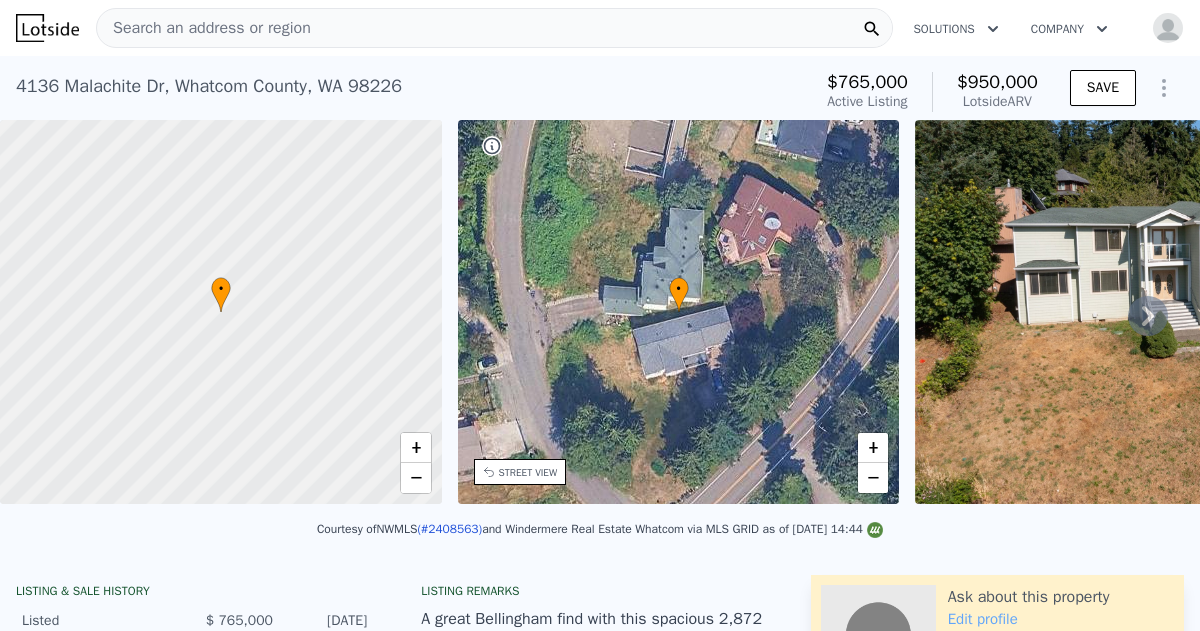 click on "•
+ −" at bounding box center (679, 312) 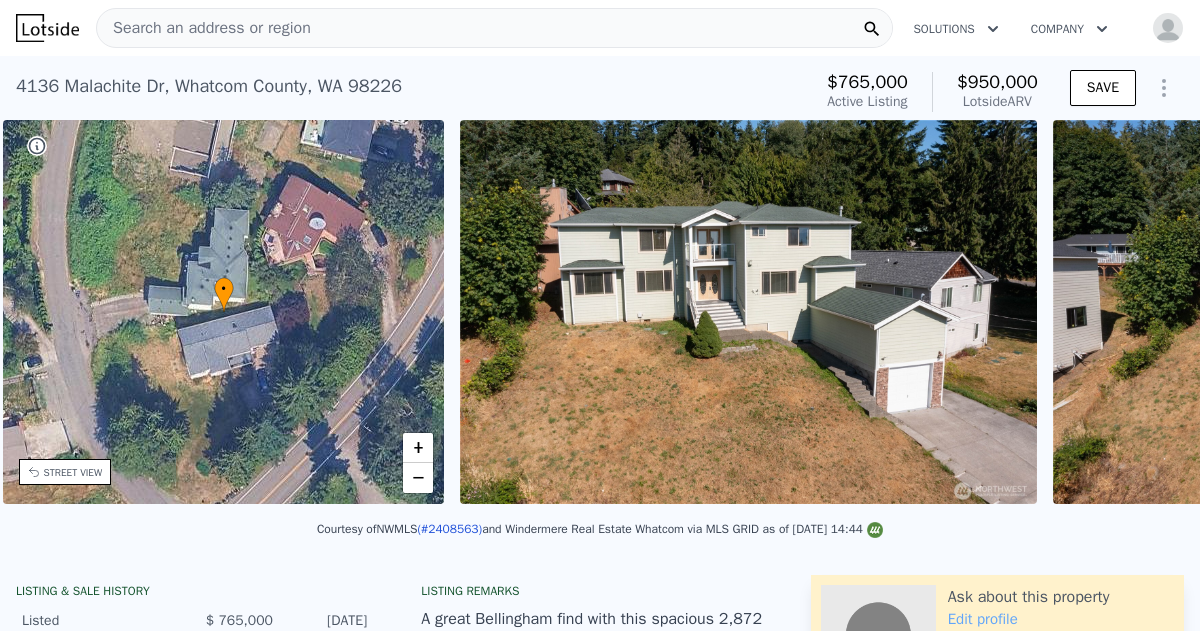 scroll, scrollTop: 0, scrollLeft: 465, axis: horizontal 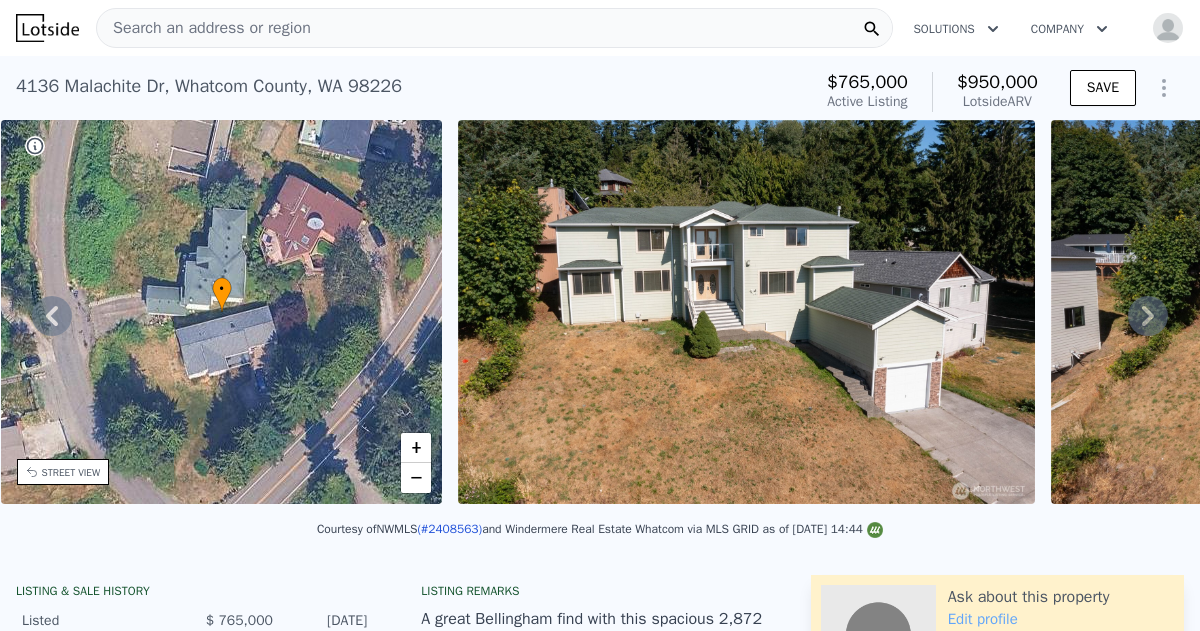 click 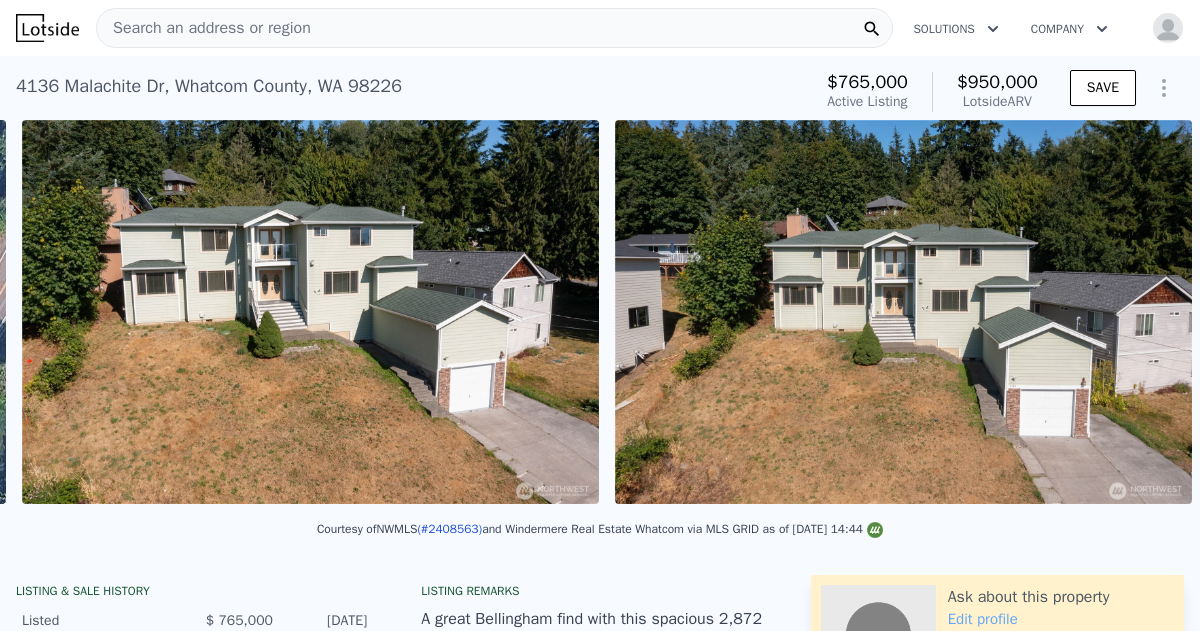 scroll, scrollTop: 0, scrollLeft: 915, axis: horizontal 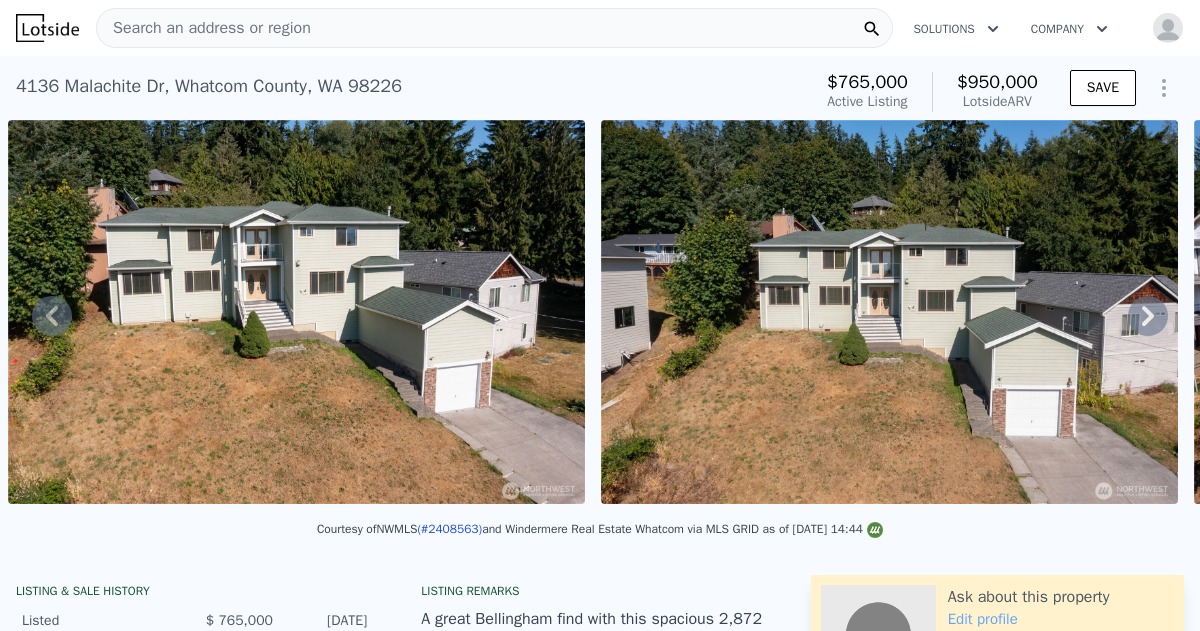 click 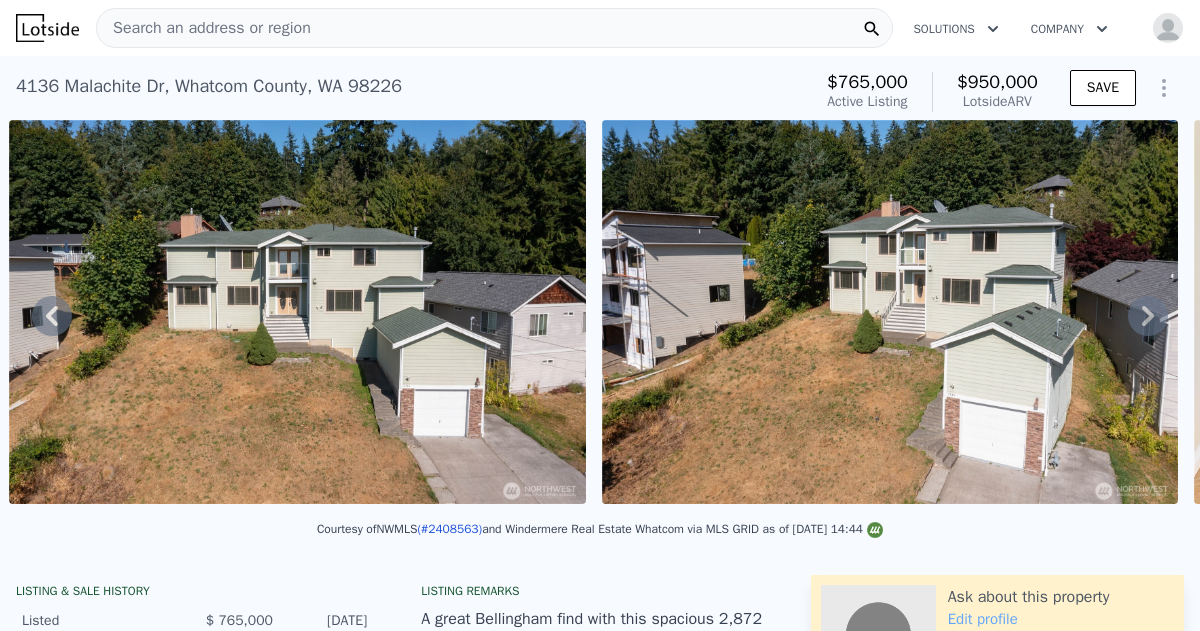 click 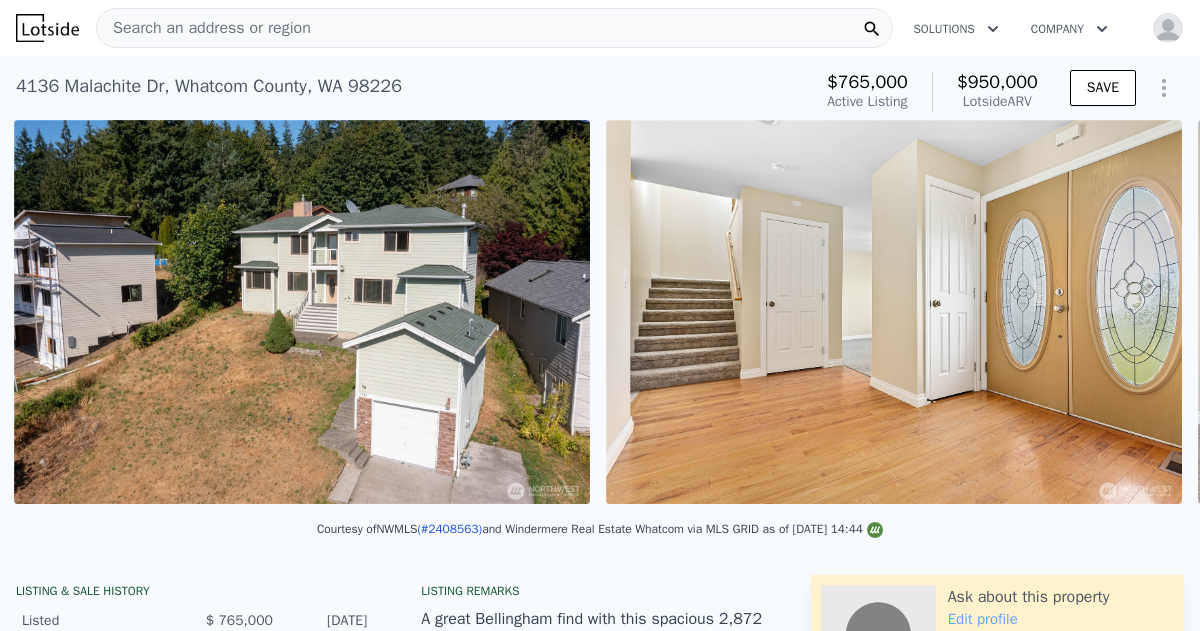 scroll, scrollTop: 0, scrollLeft: 2100, axis: horizontal 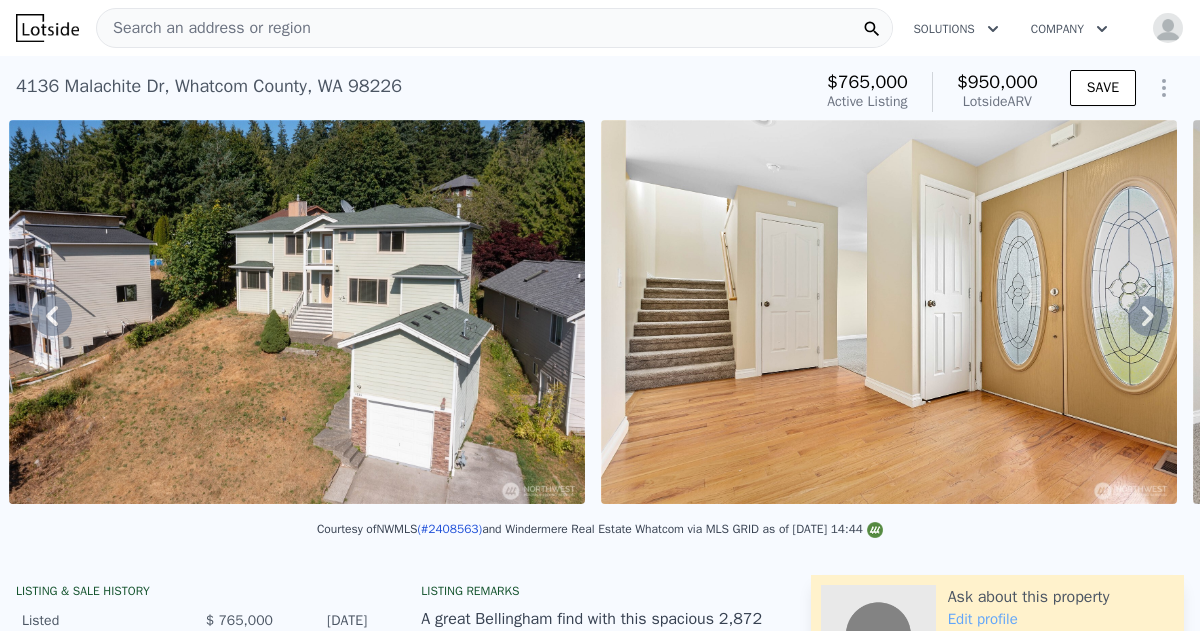 click 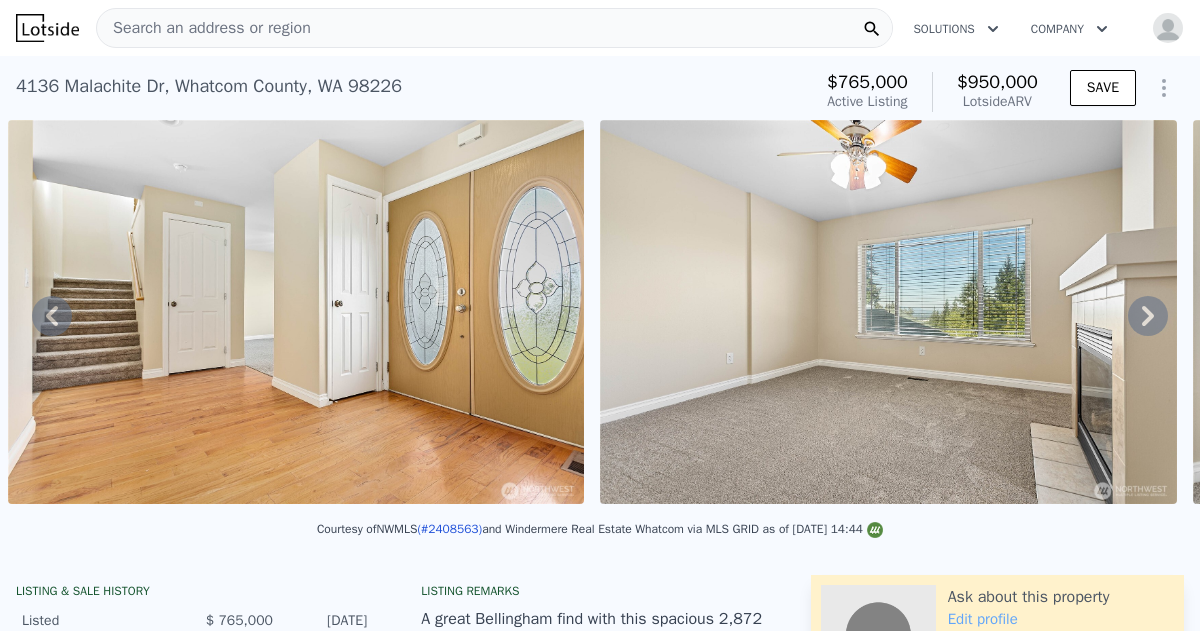 click 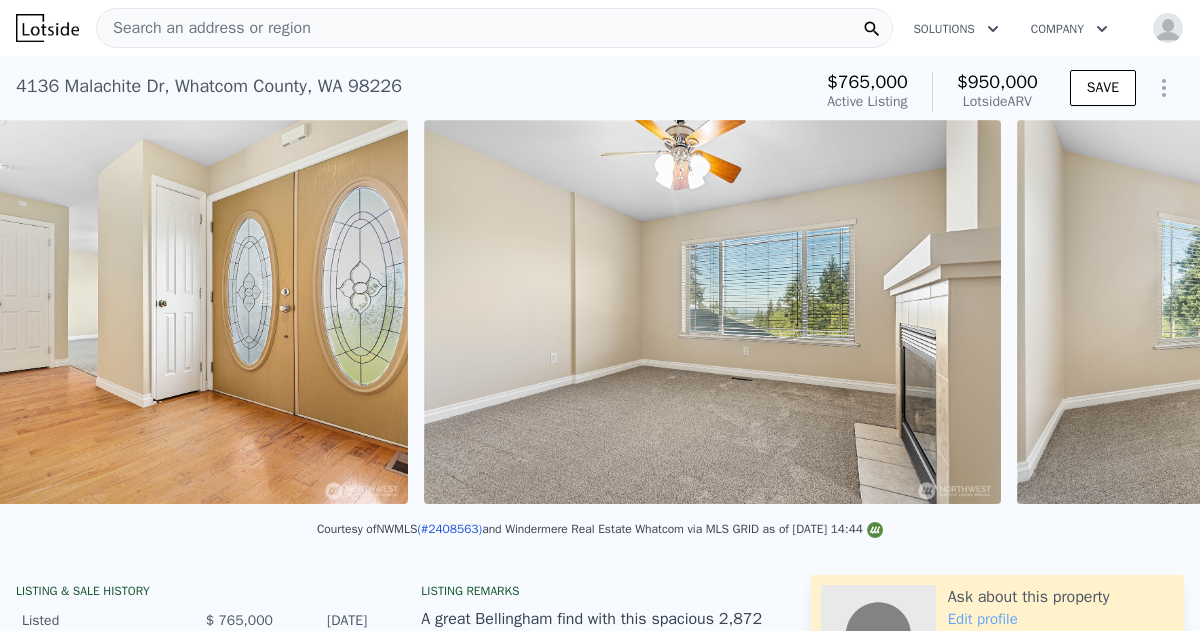 scroll, scrollTop: 0, scrollLeft: 3285, axis: horizontal 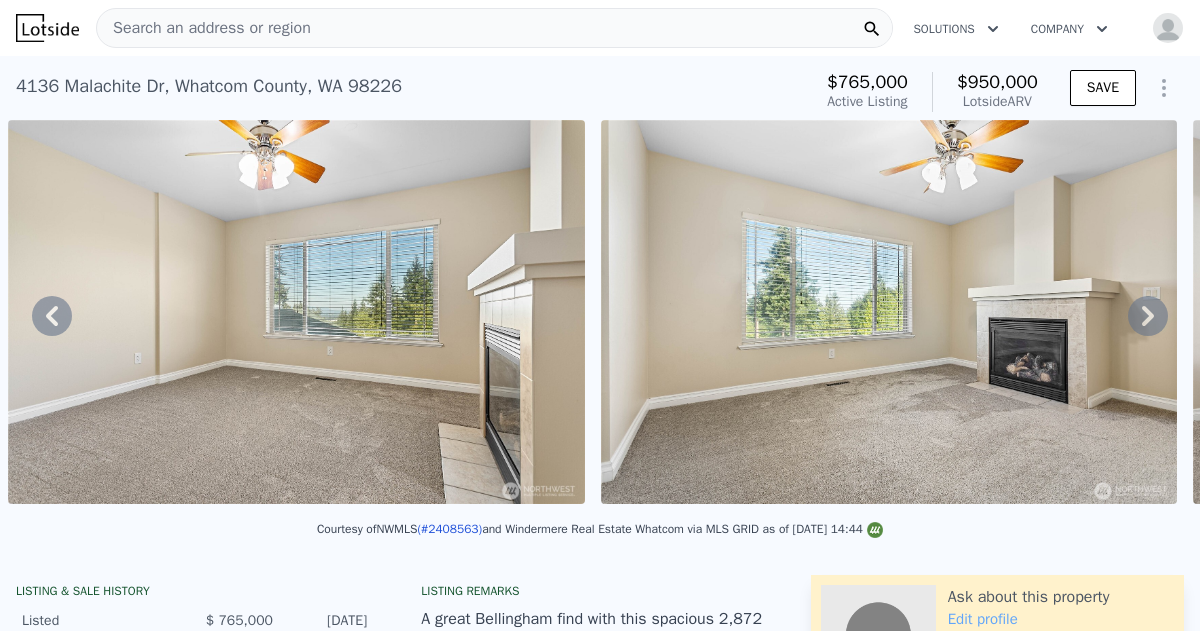 click 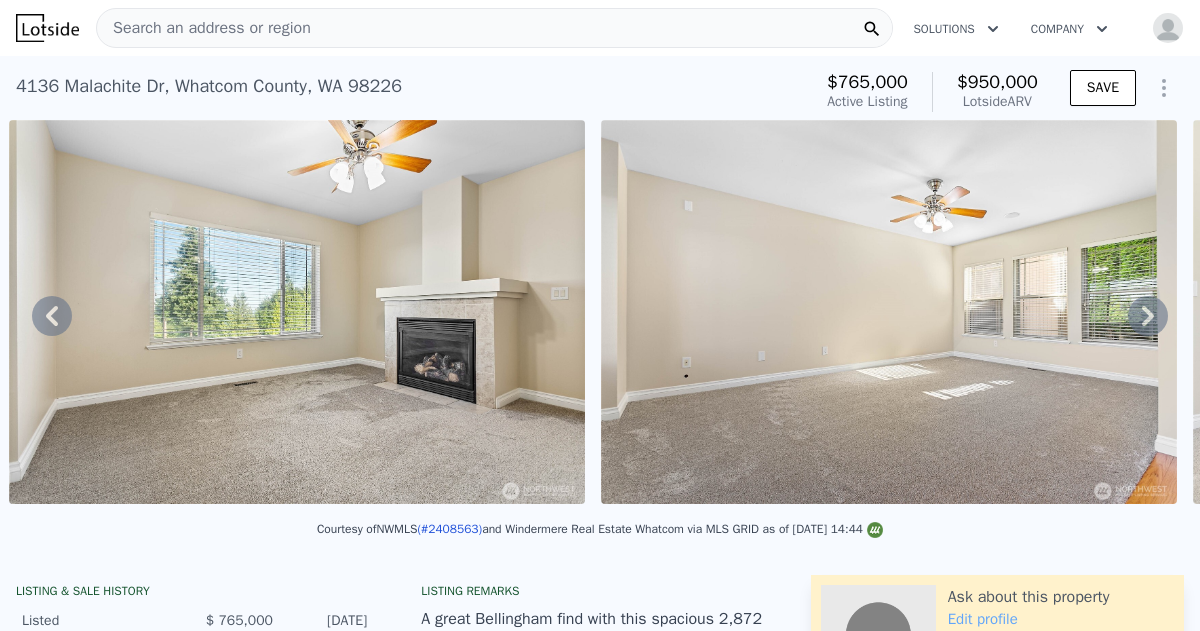 click 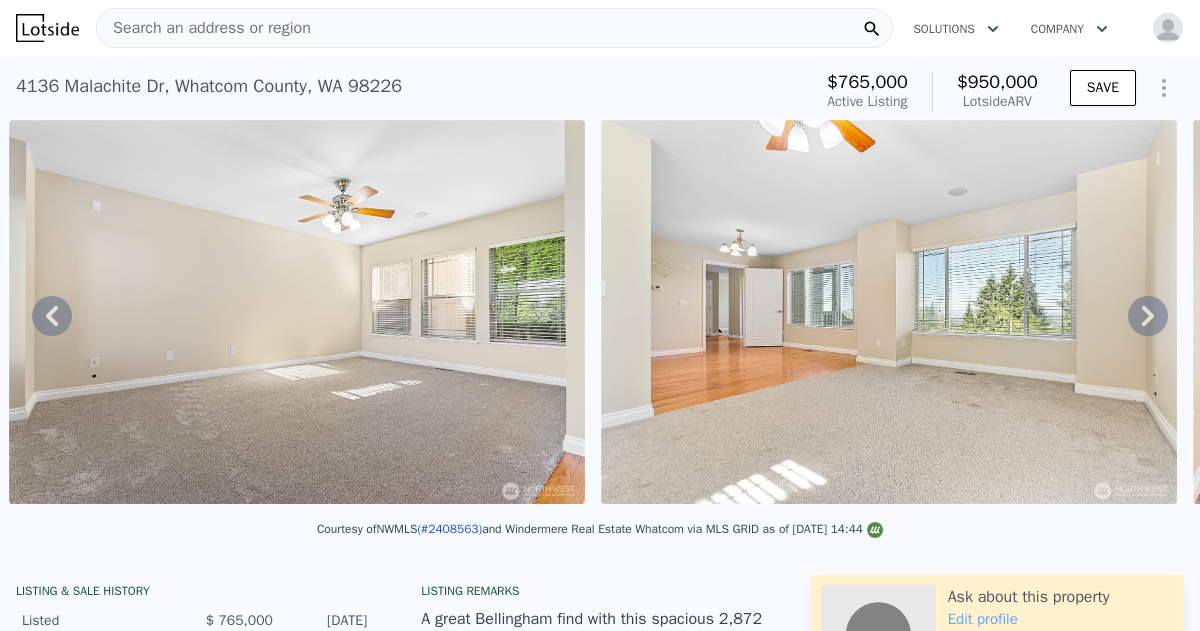 click 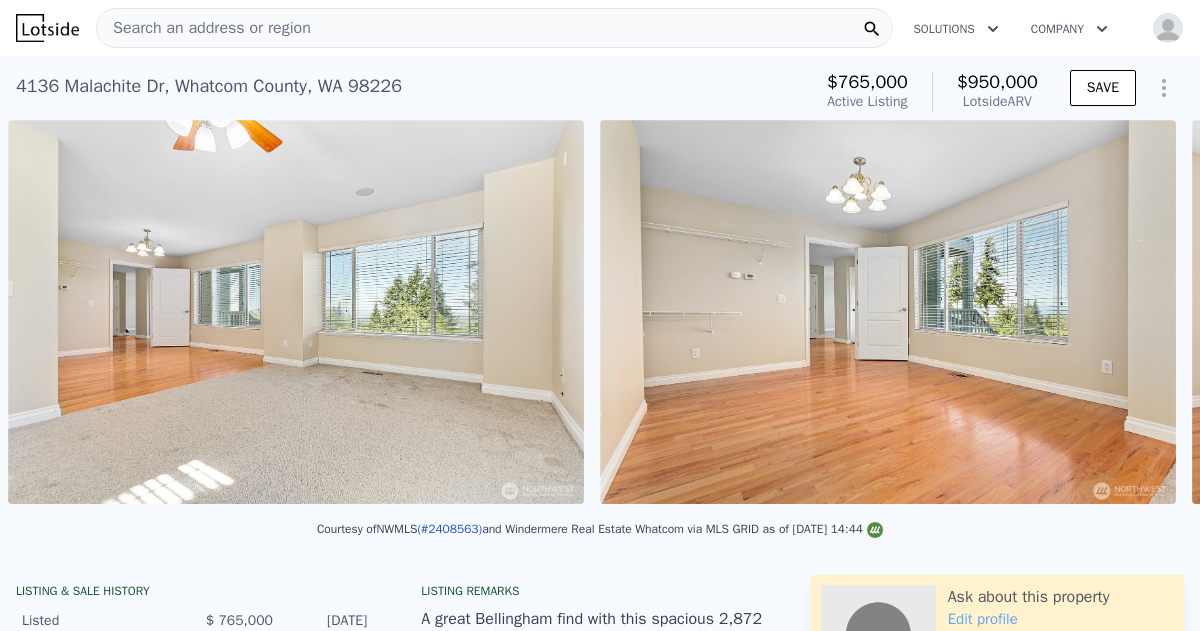 scroll, scrollTop: 0, scrollLeft: 5061, axis: horizontal 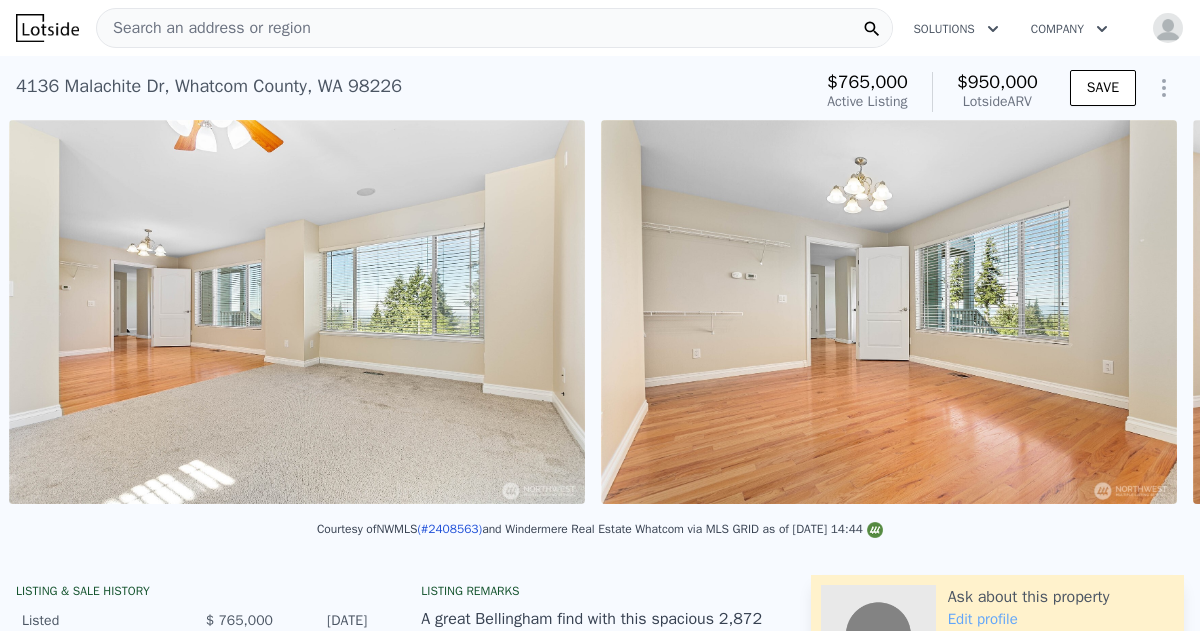 click at bounding box center [889, 312] 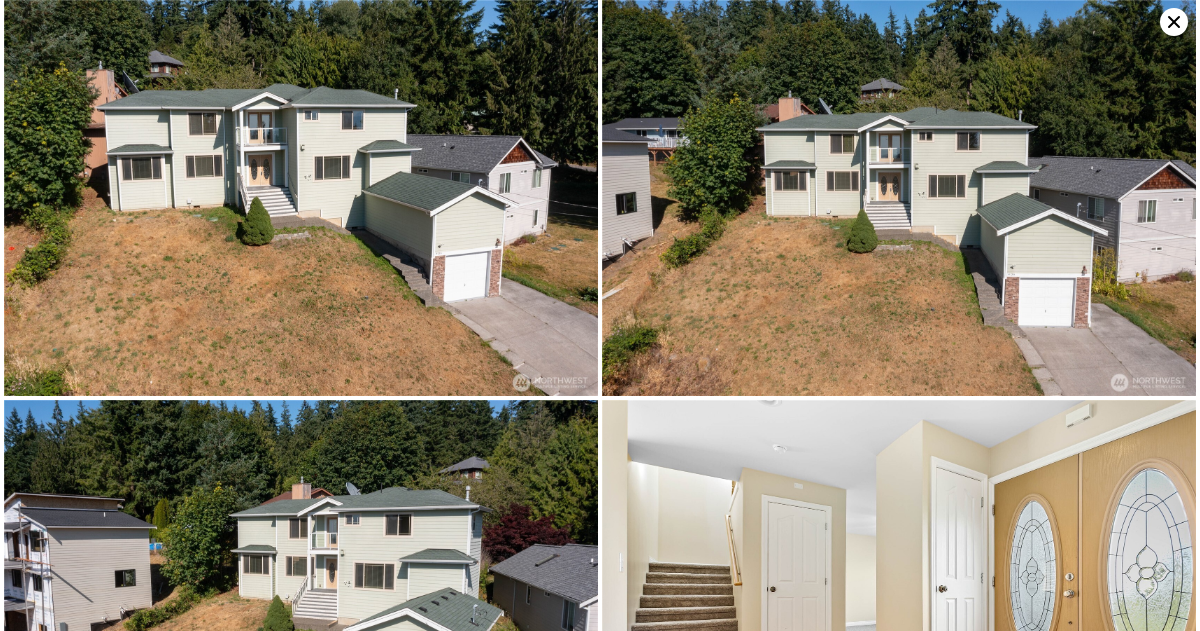 scroll, scrollTop: 1598, scrollLeft: 0, axis: vertical 